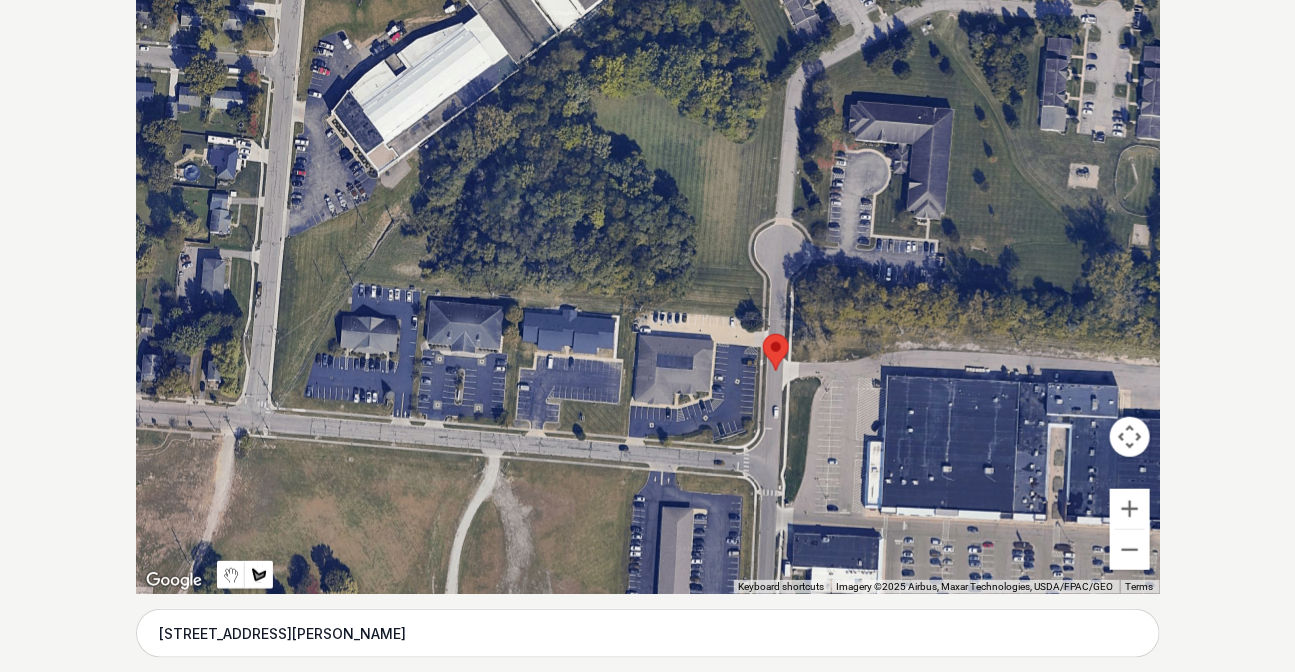 scroll, scrollTop: 424, scrollLeft: 0, axis: vertical 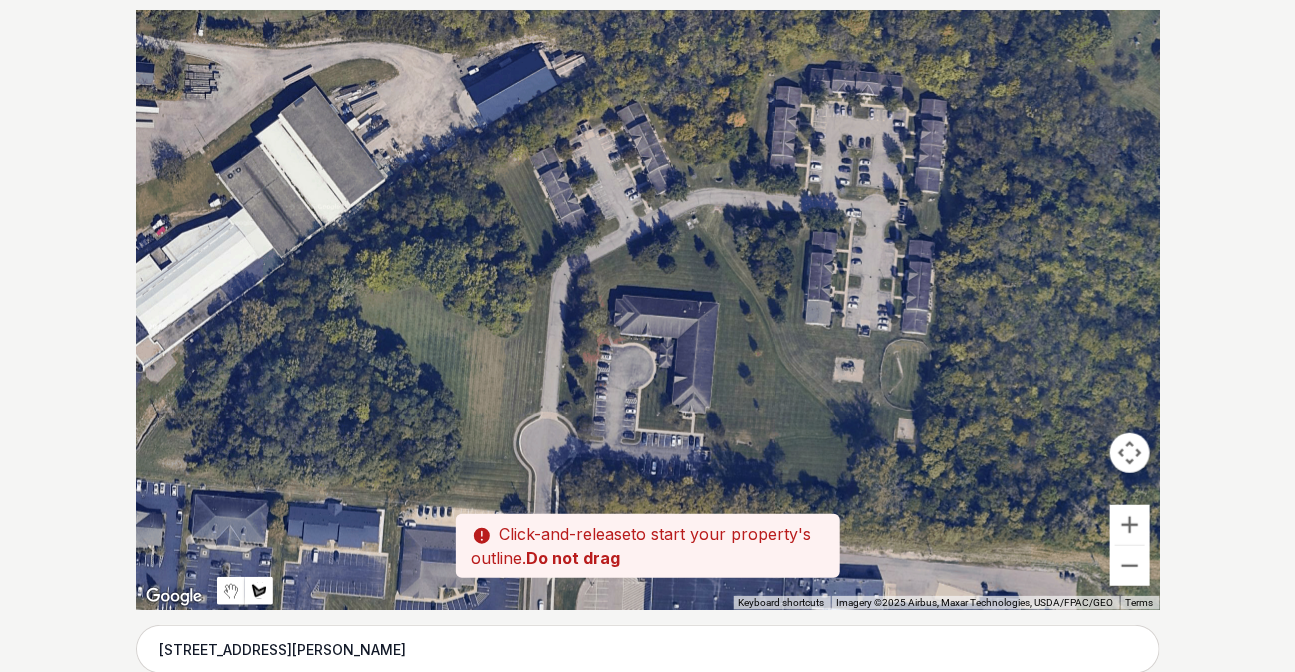 drag, startPoint x: 738, startPoint y: 298, endPoint x: 545, endPoint y: 428, distance: 232.69937 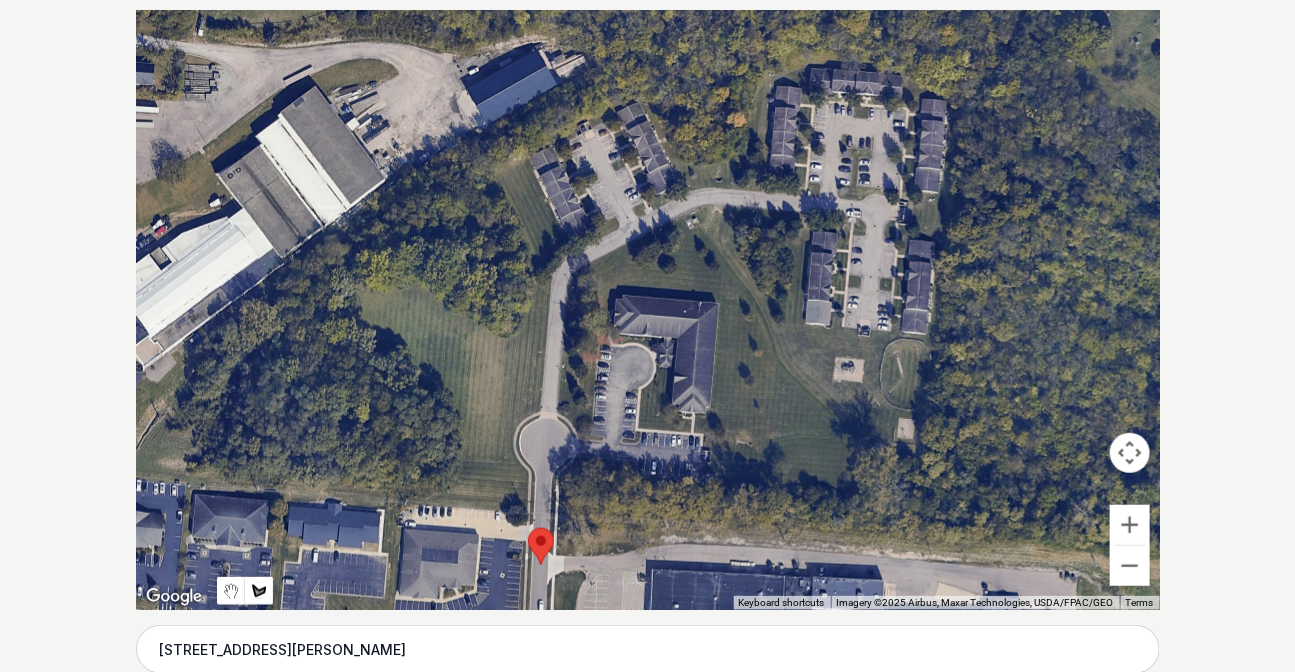 click at bounding box center [648, 310] 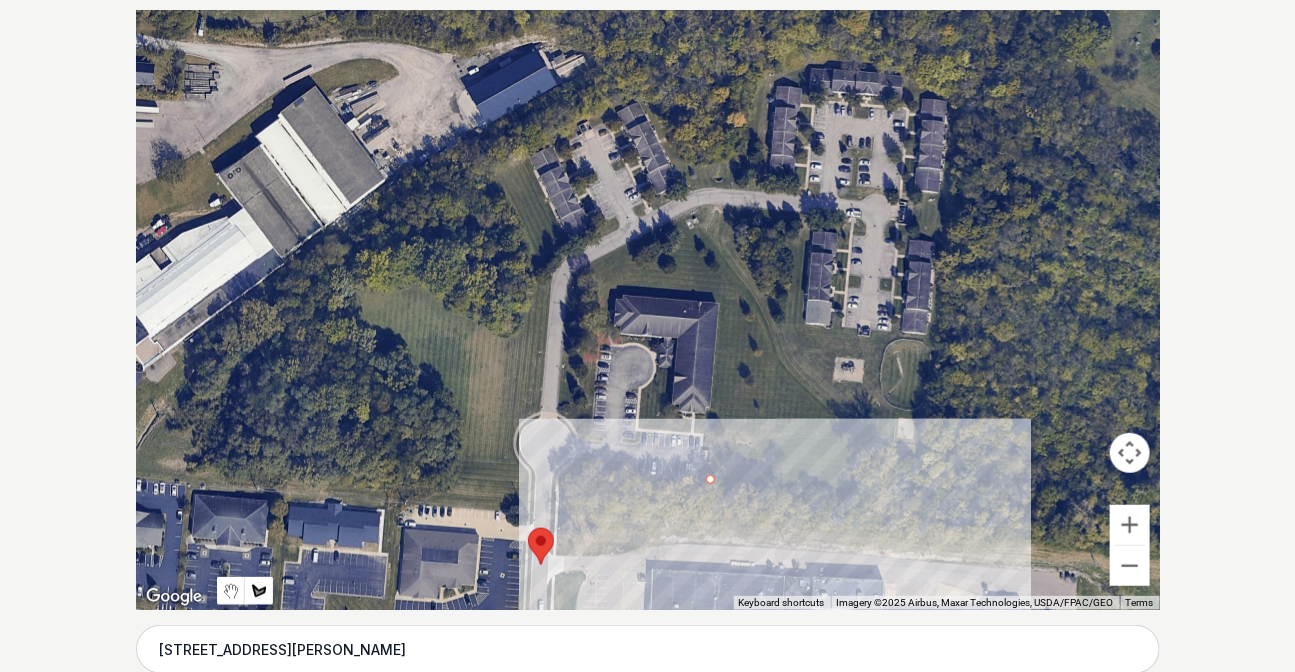 click at bounding box center [648, 310] 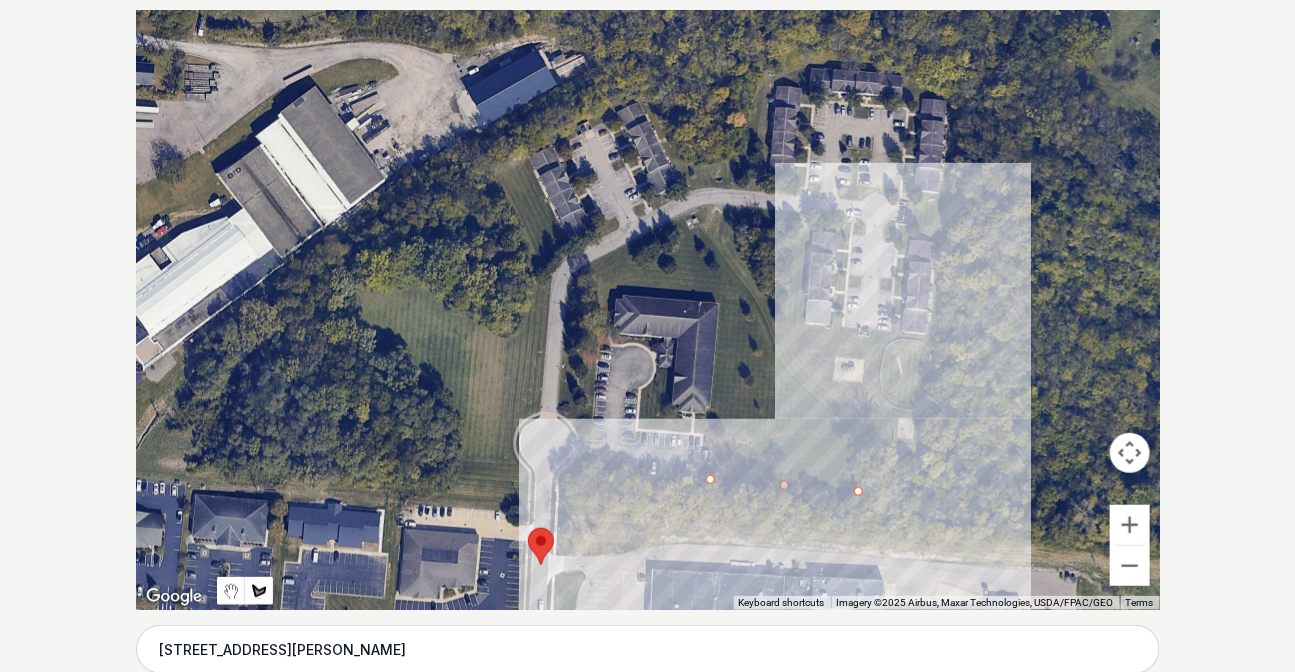click at bounding box center (648, 310) 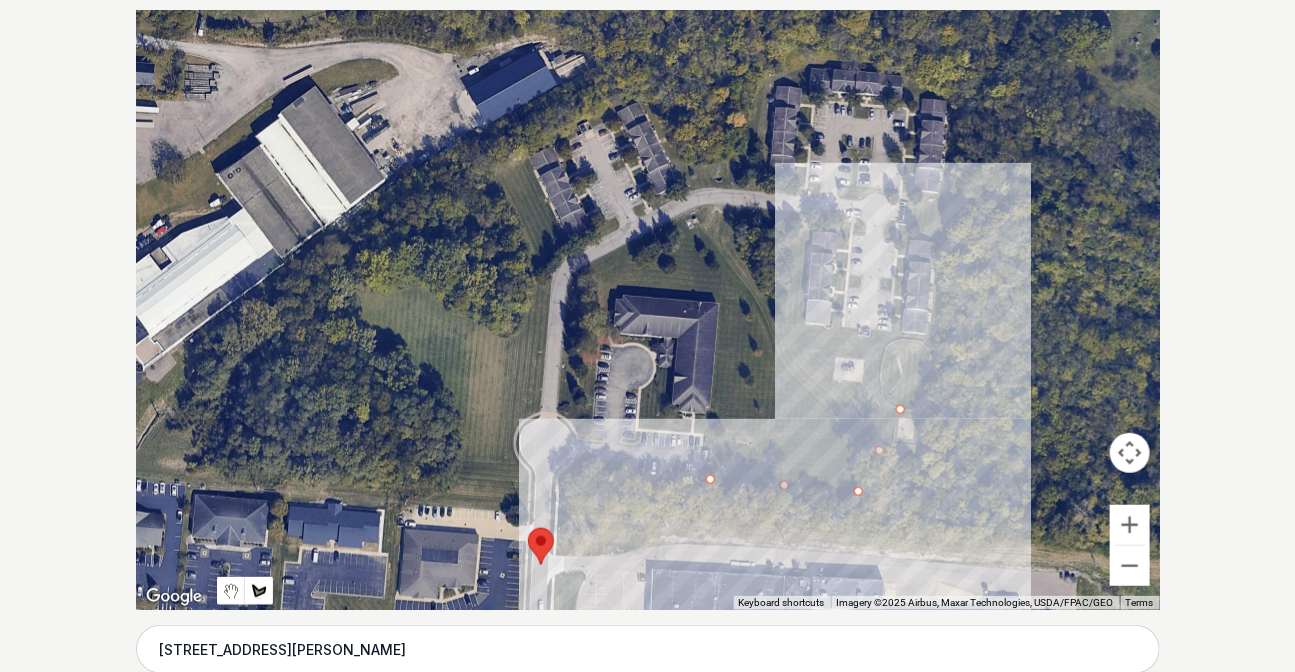 click at bounding box center (648, 310) 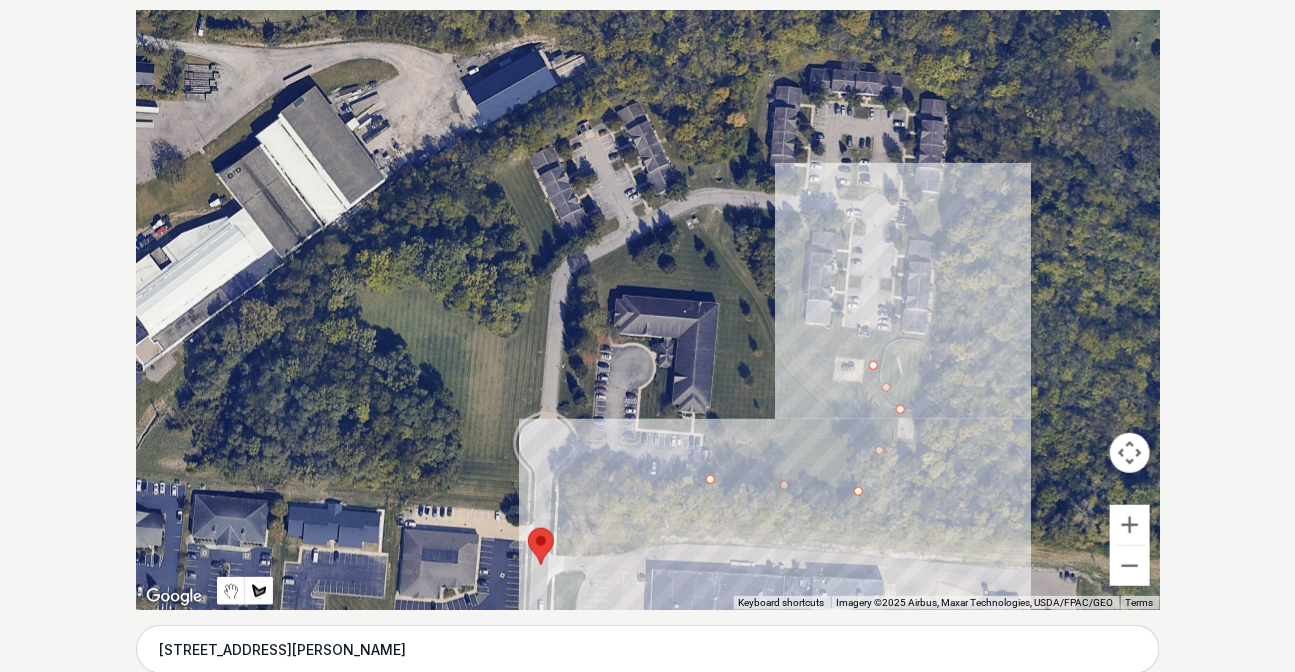 click at bounding box center [648, 310] 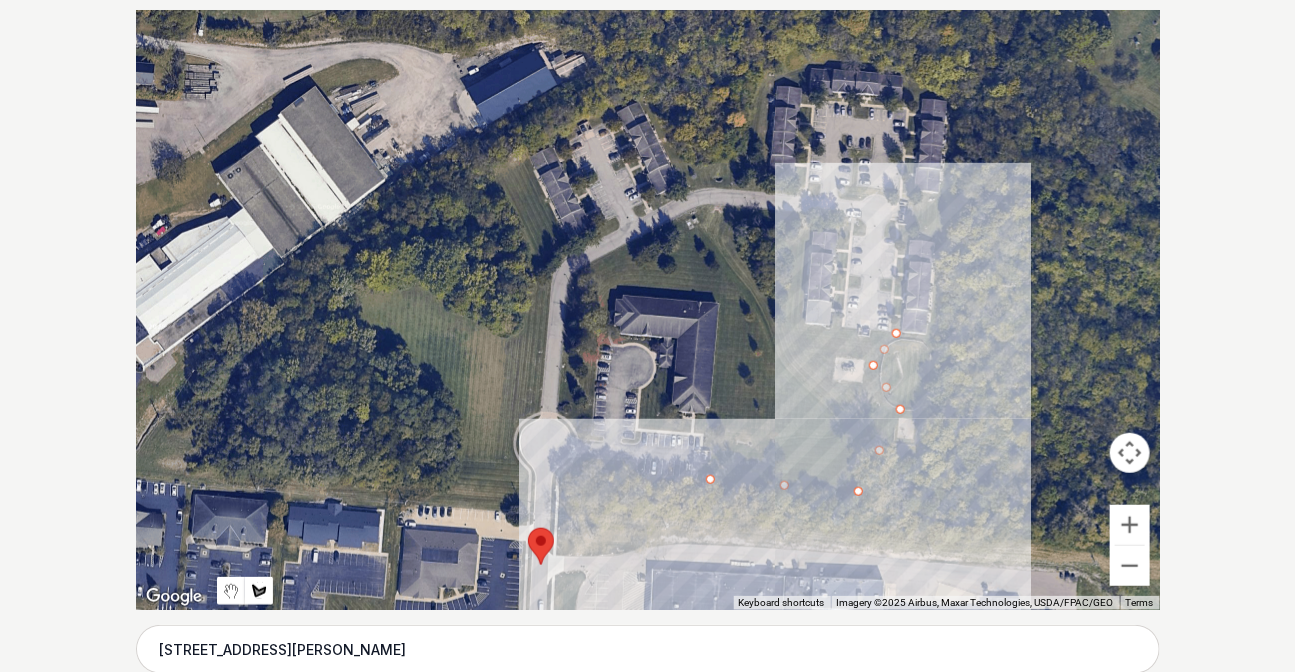 click at bounding box center [648, 310] 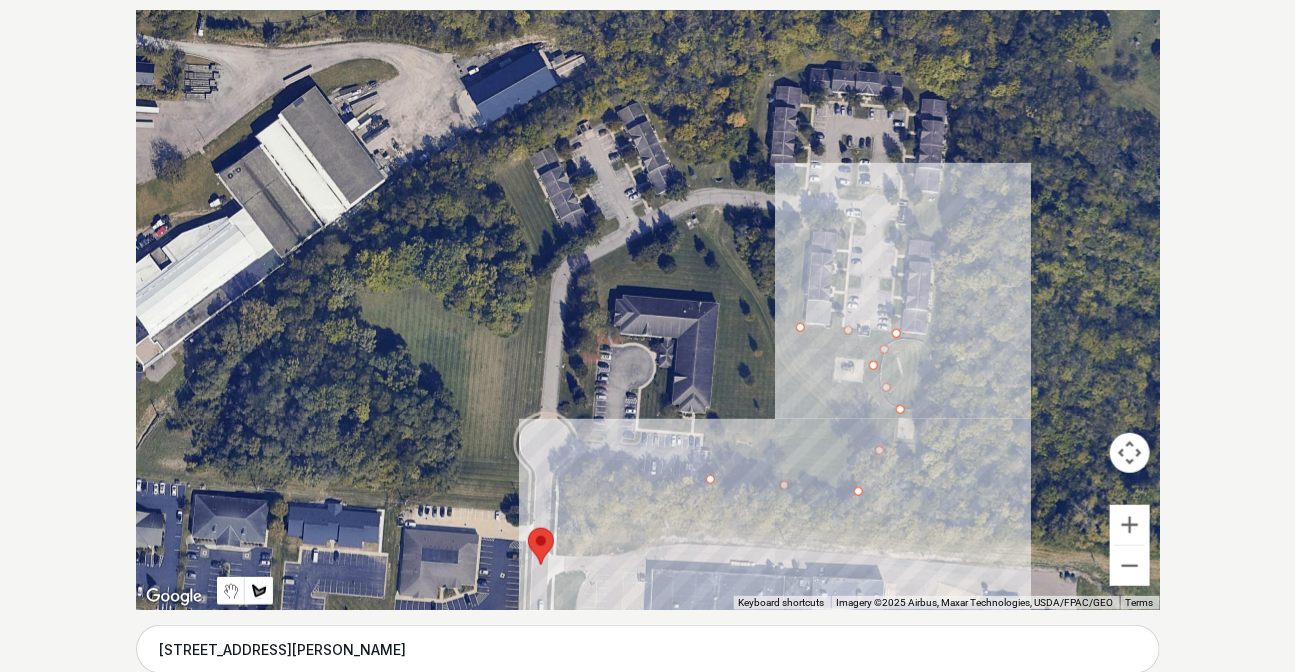 click at bounding box center [648, 310] 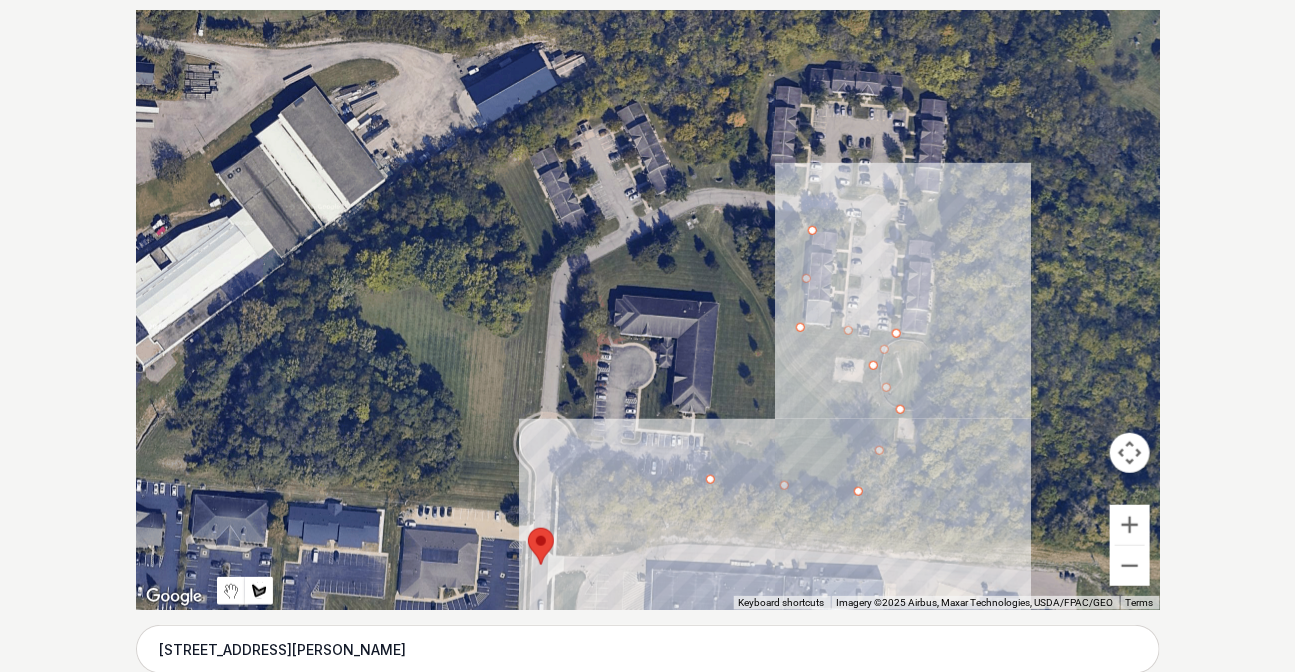 click at bounding box center [648, 310] 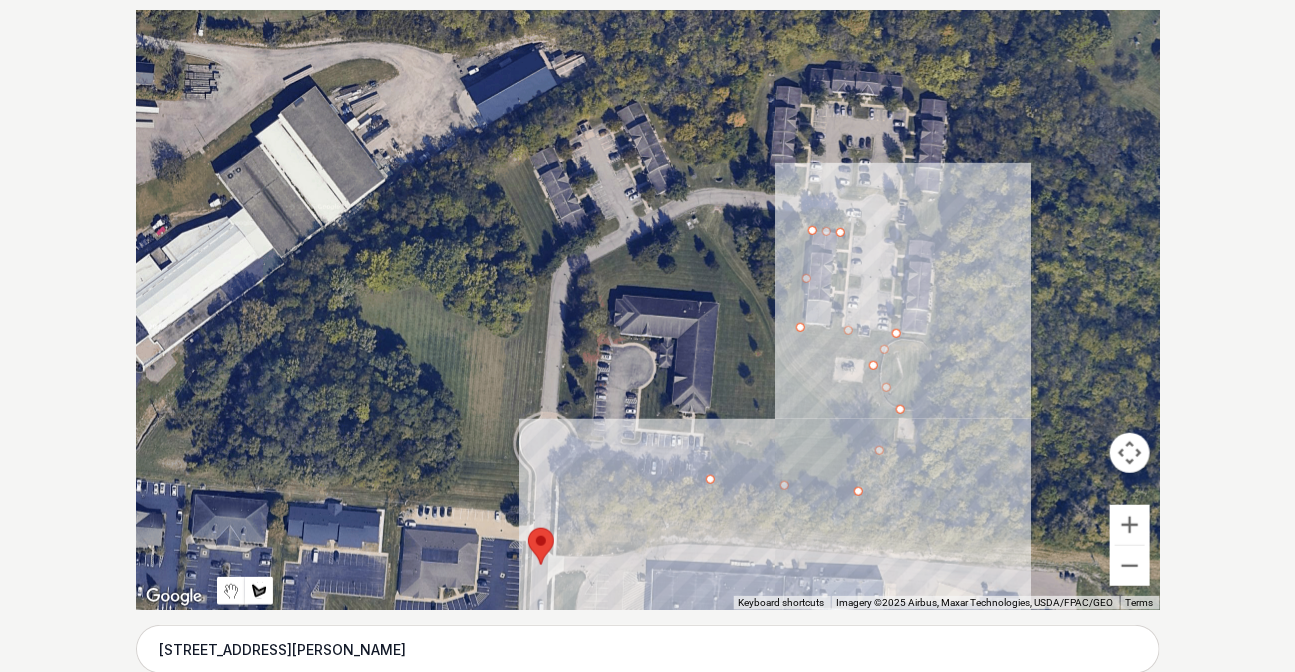 click at bounding box center [648, 310] 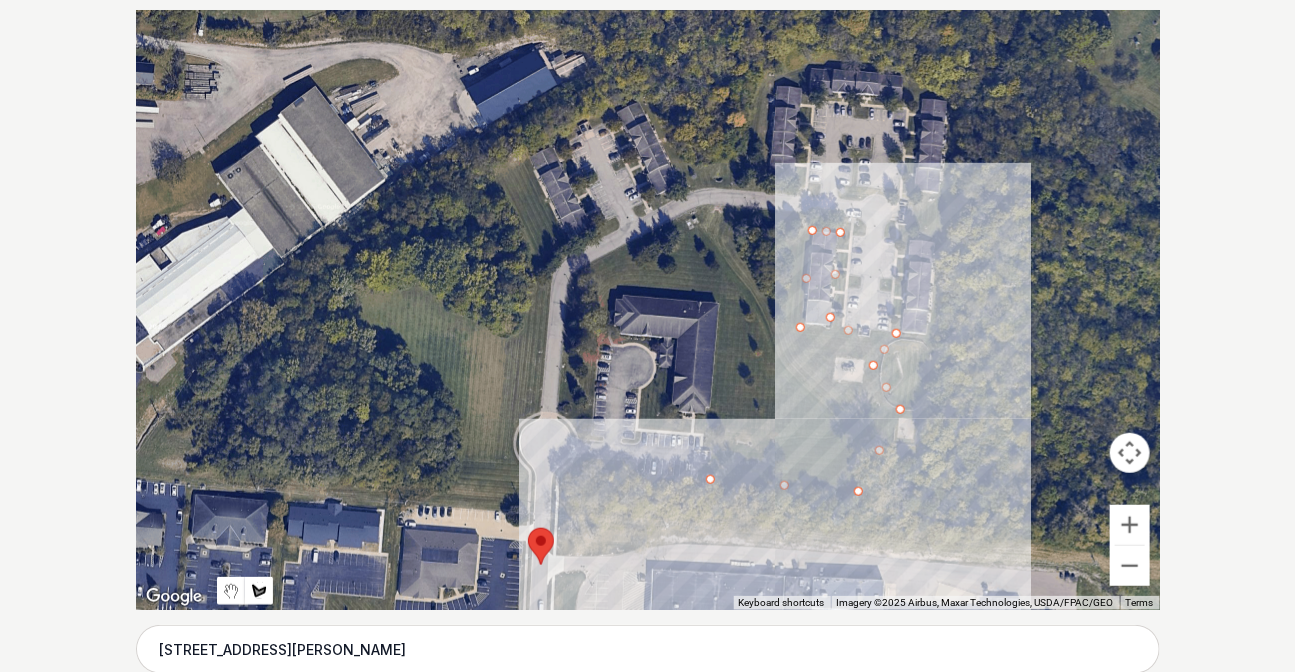 click at bounding box center [648, 310] 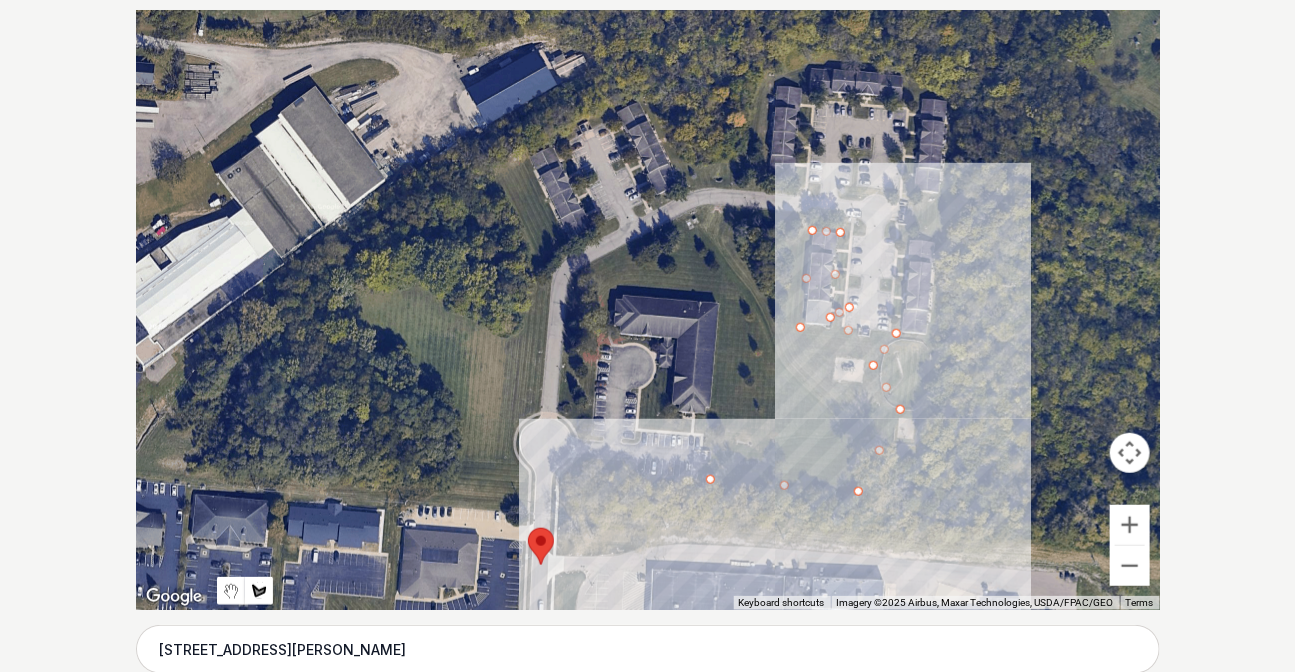 click at bounding box center [648, 310] 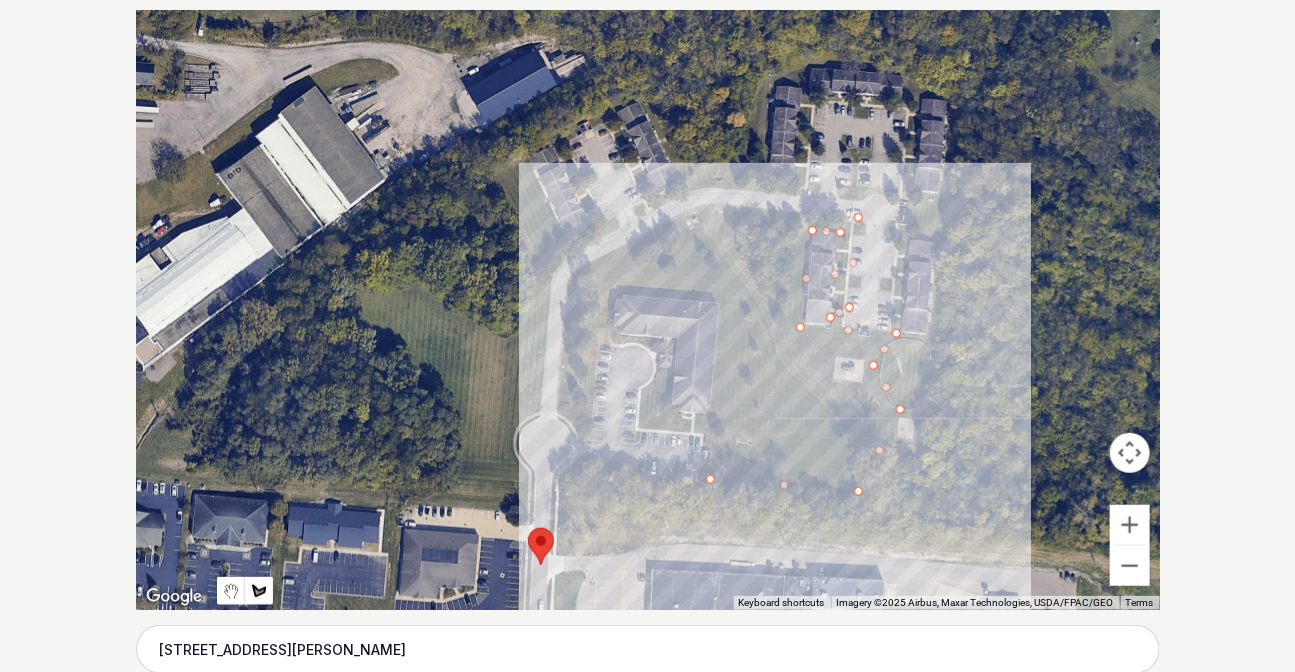 click at bounding box center [648, 310] 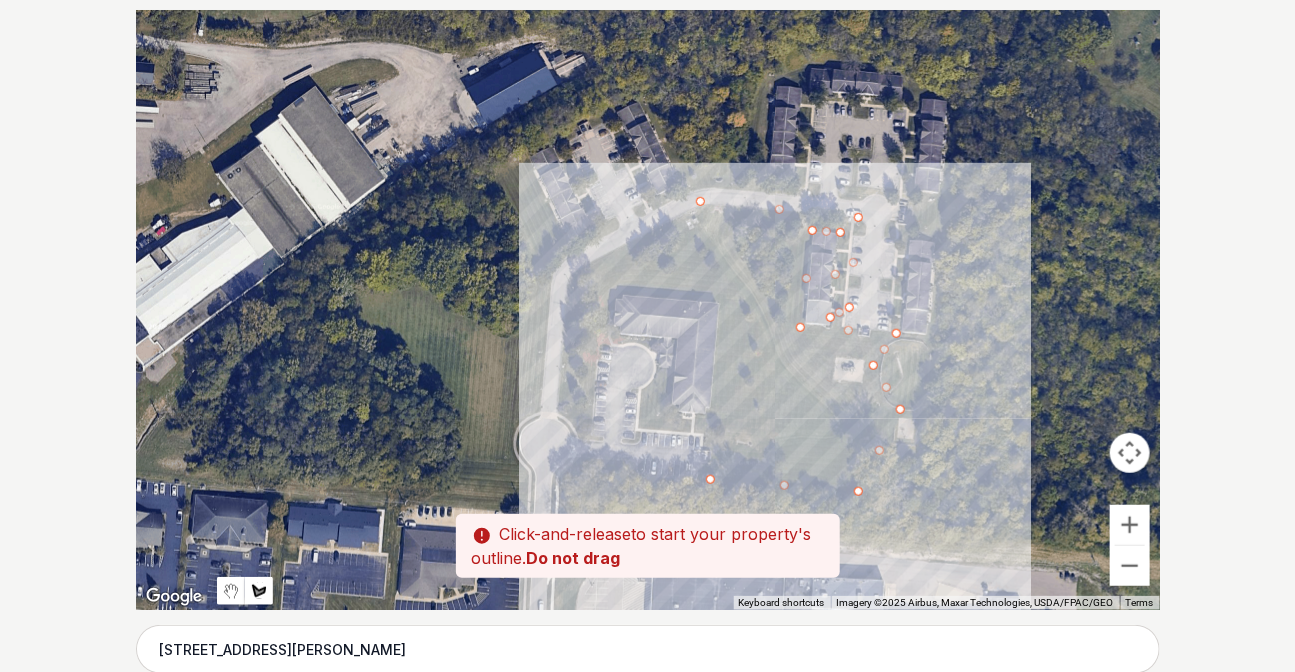 click at bounding box center (648, 310) 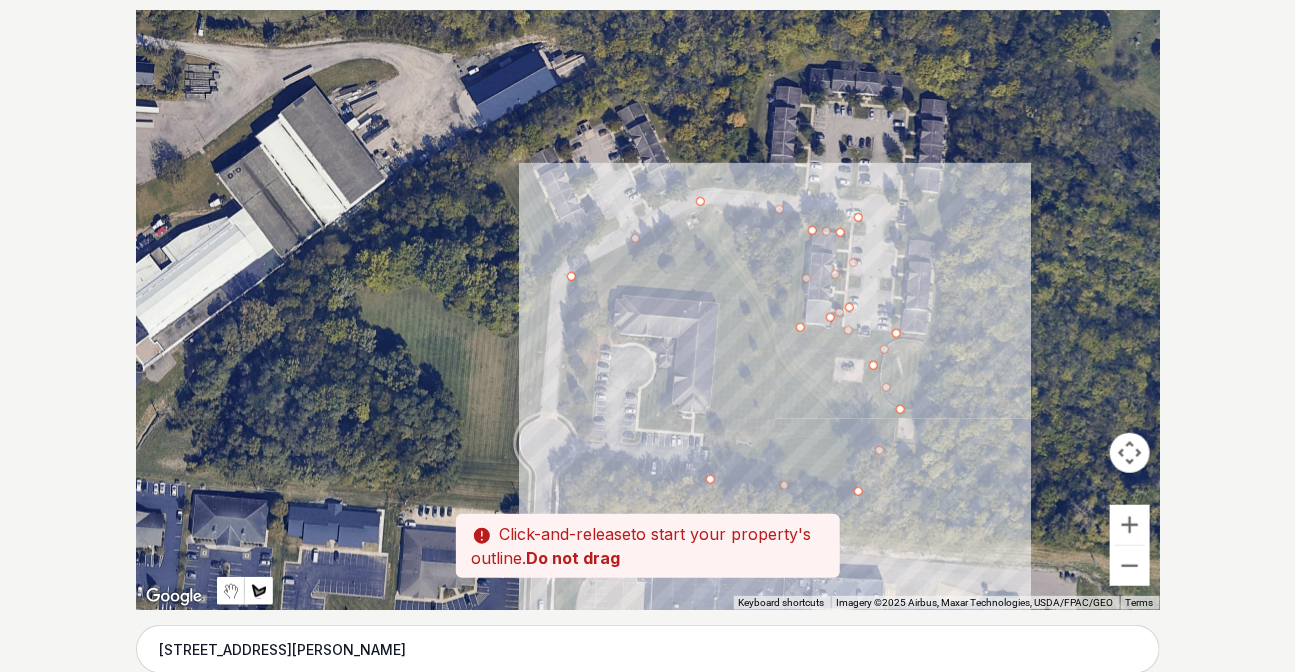 click at bounding box center [648, 310] 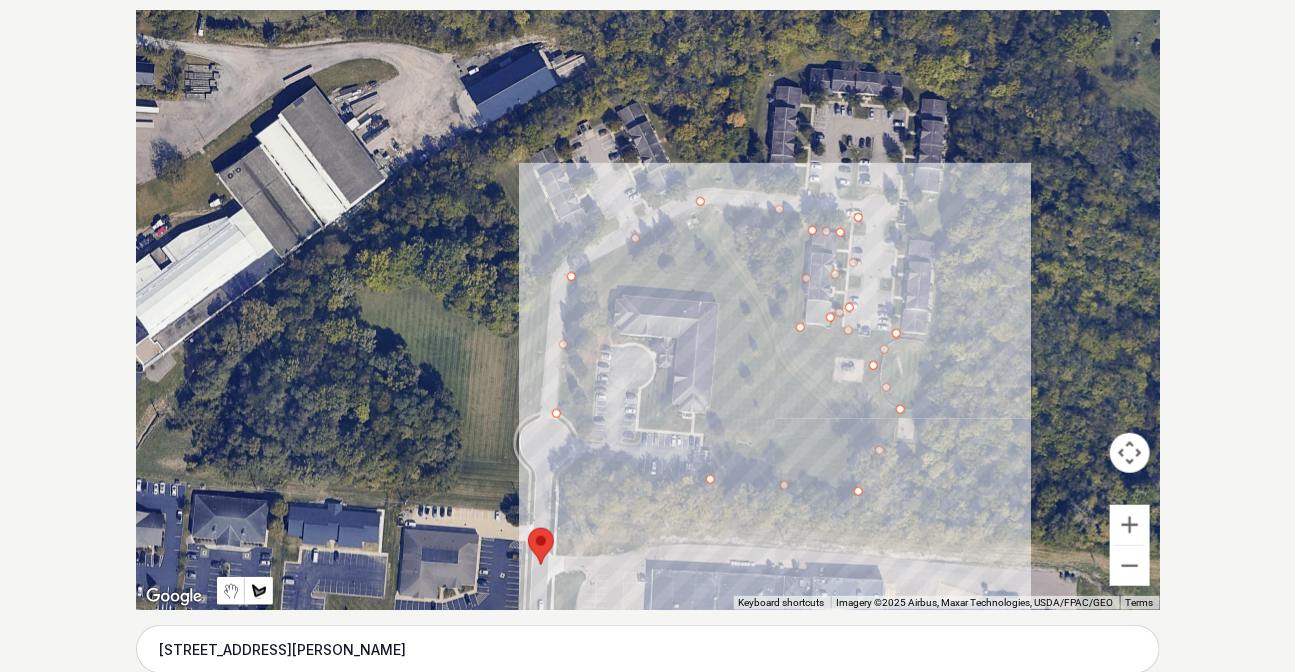 click at bounding box center (648, 310) 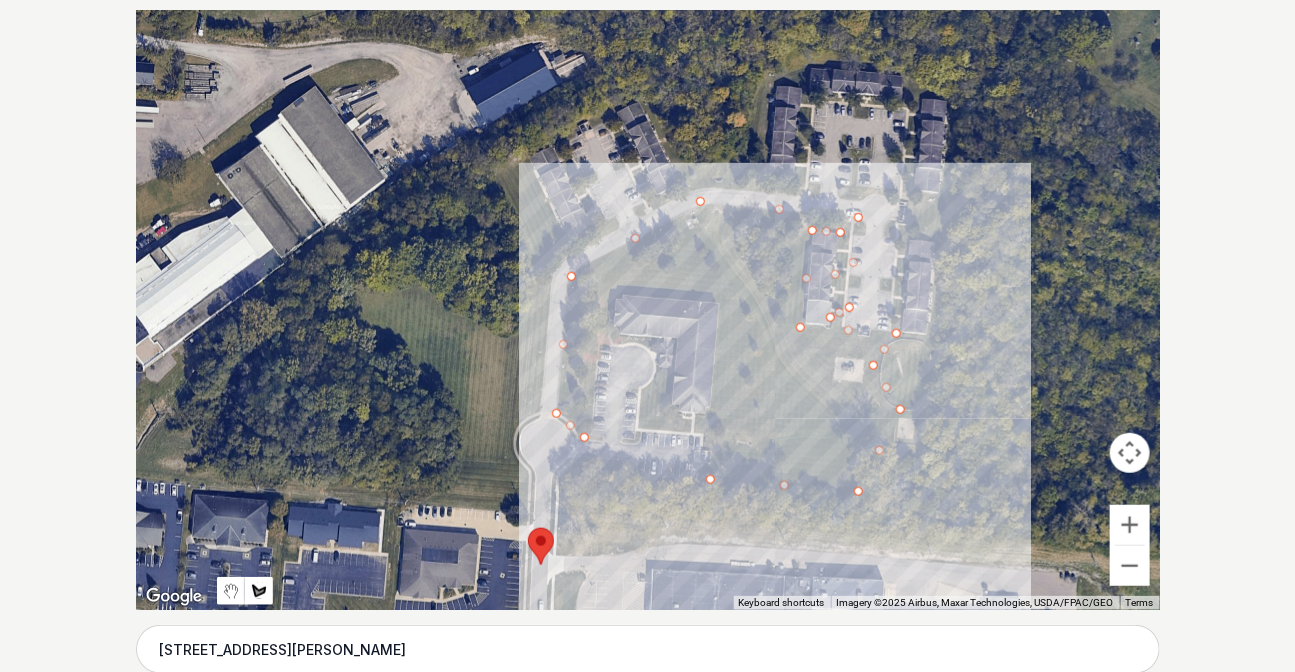 click at bounding box center (648, 310) 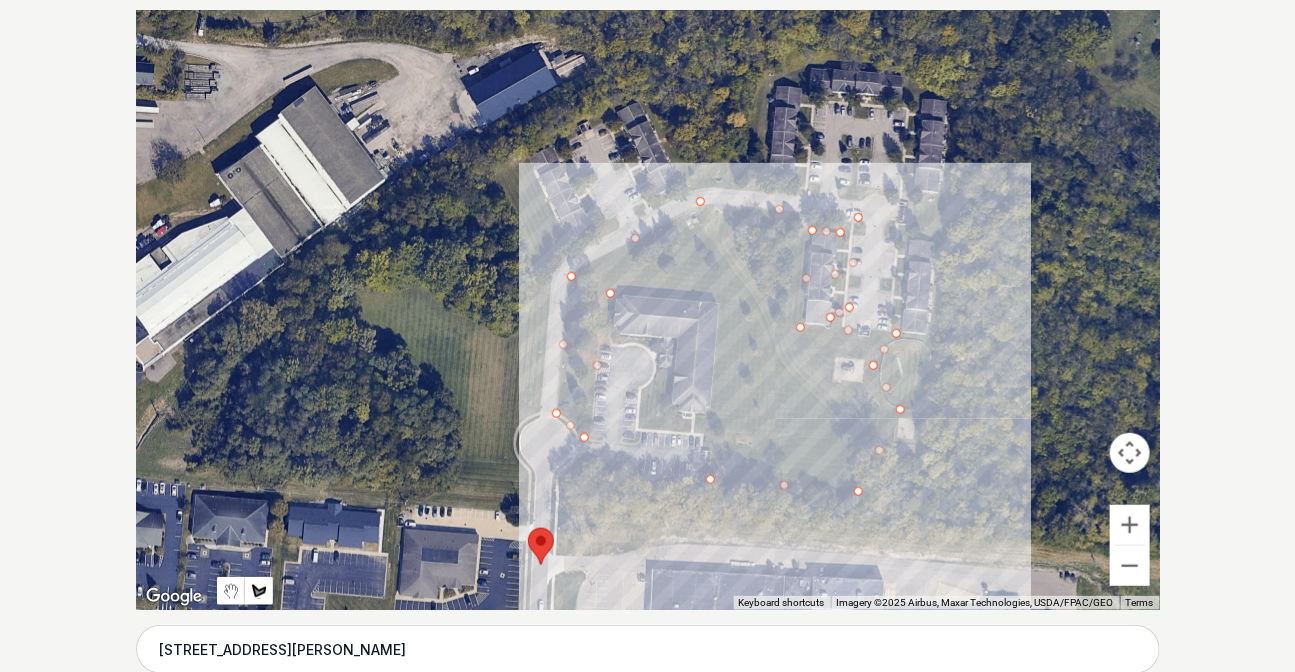 click at bounding box center [648, 310] 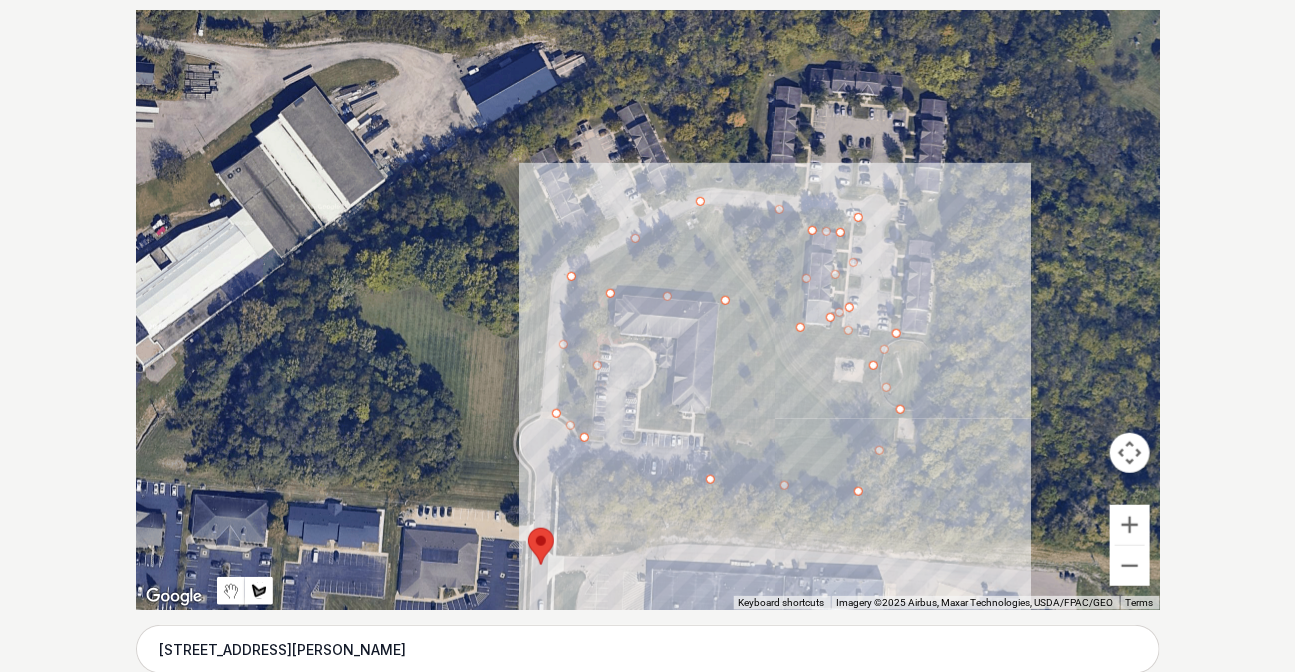 click at bounding box center (648, 310) 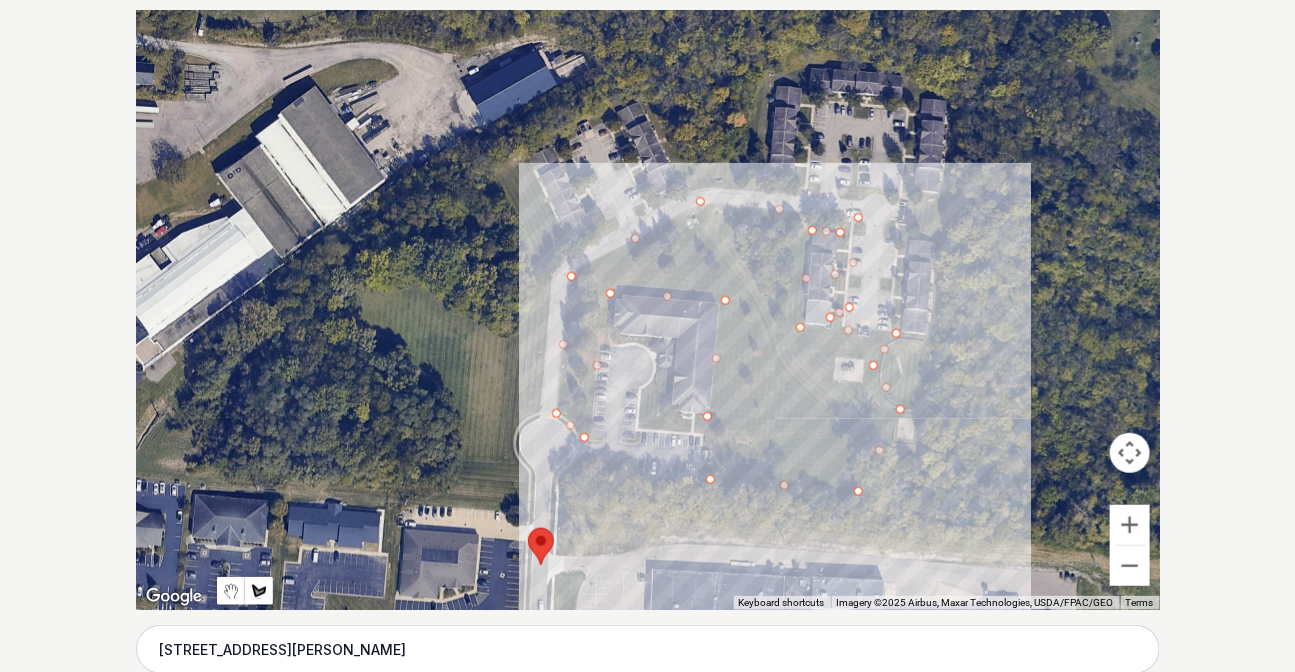 click at bounding box center (648, 310) 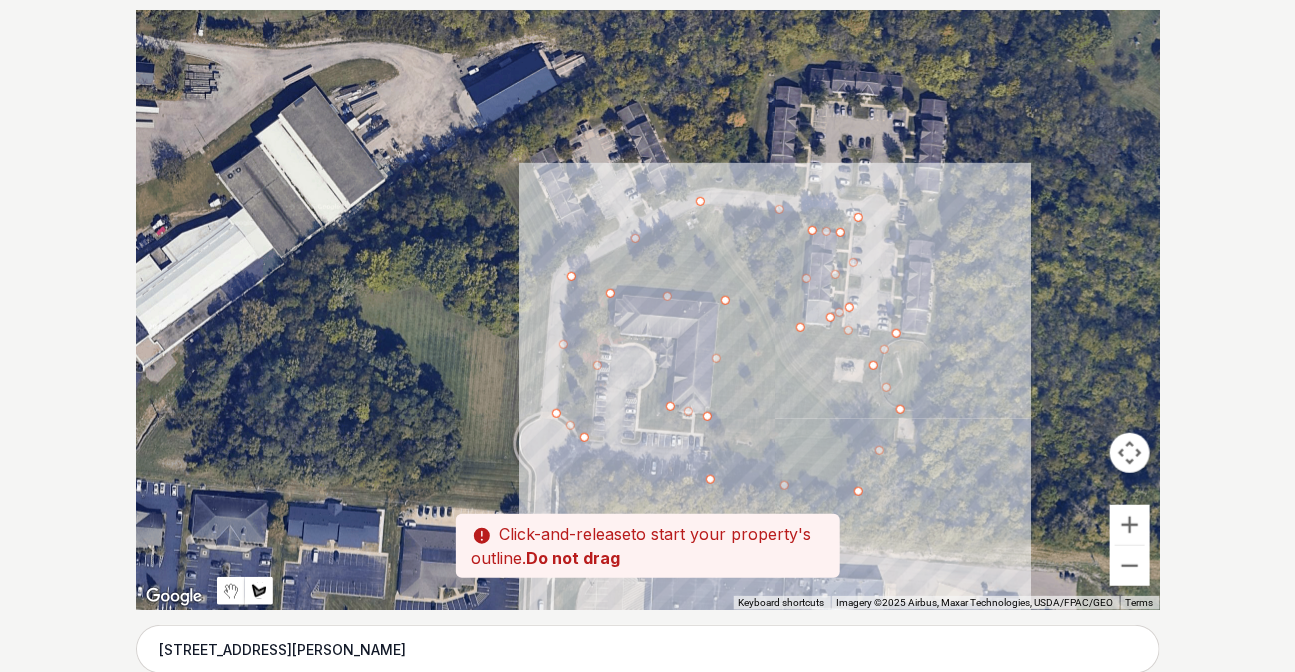 click at bounding box center [648, 310] 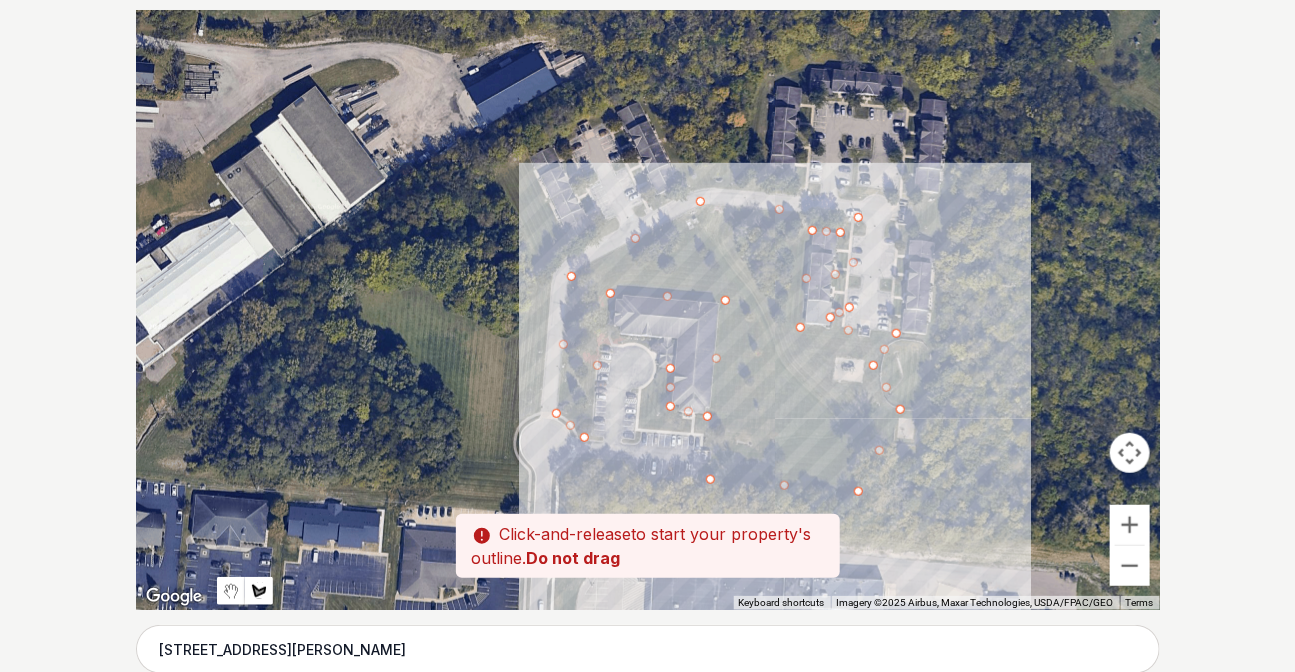 click at bounding box center [648, 310] 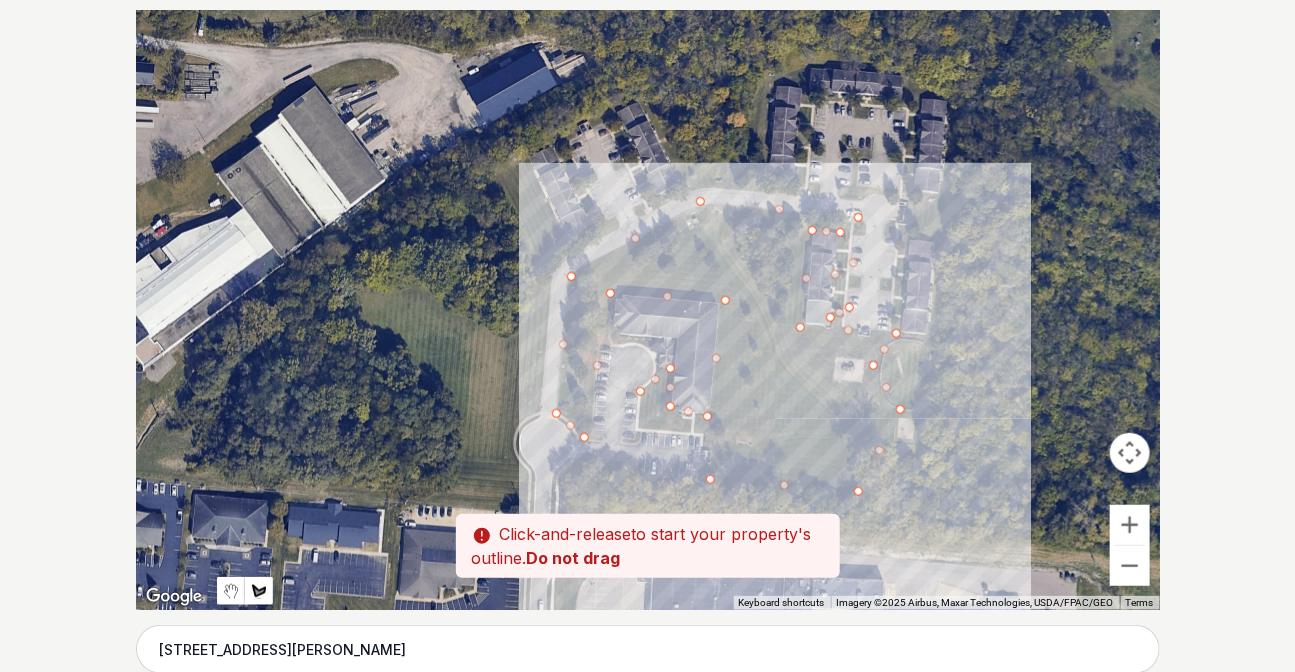 click at bounding box center (648, 310) 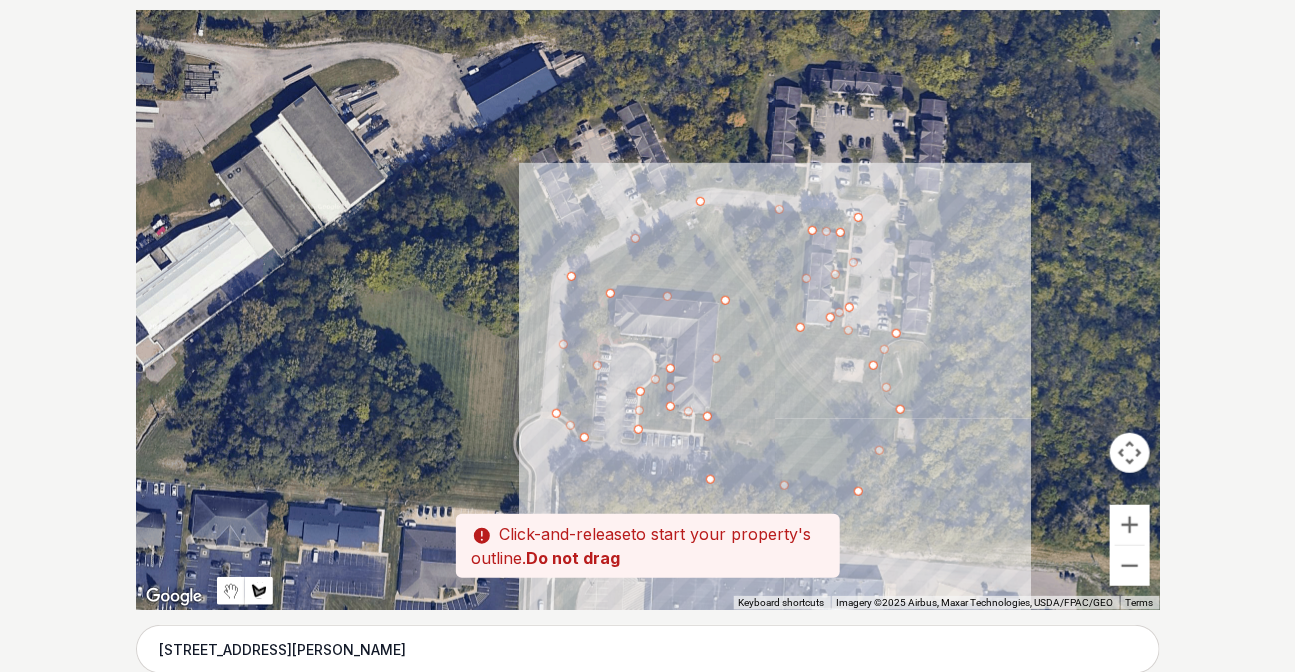 click at bounding box center [648, 310] 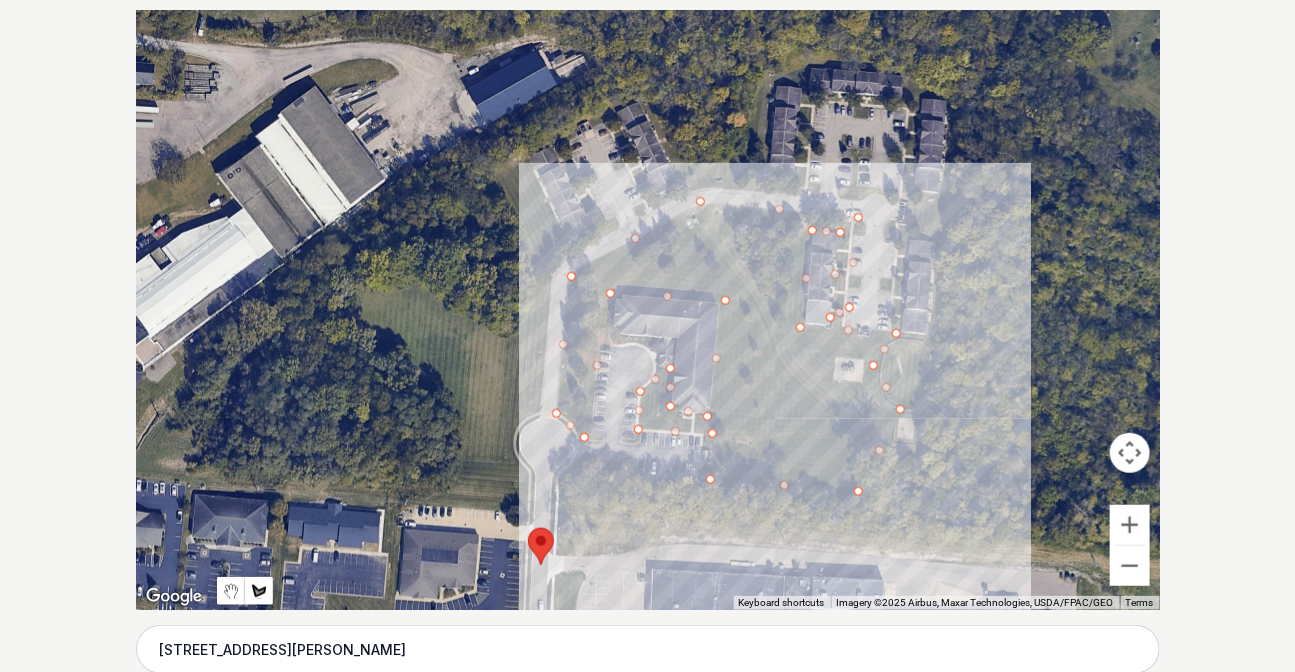 click at bounding box center (648, 310) 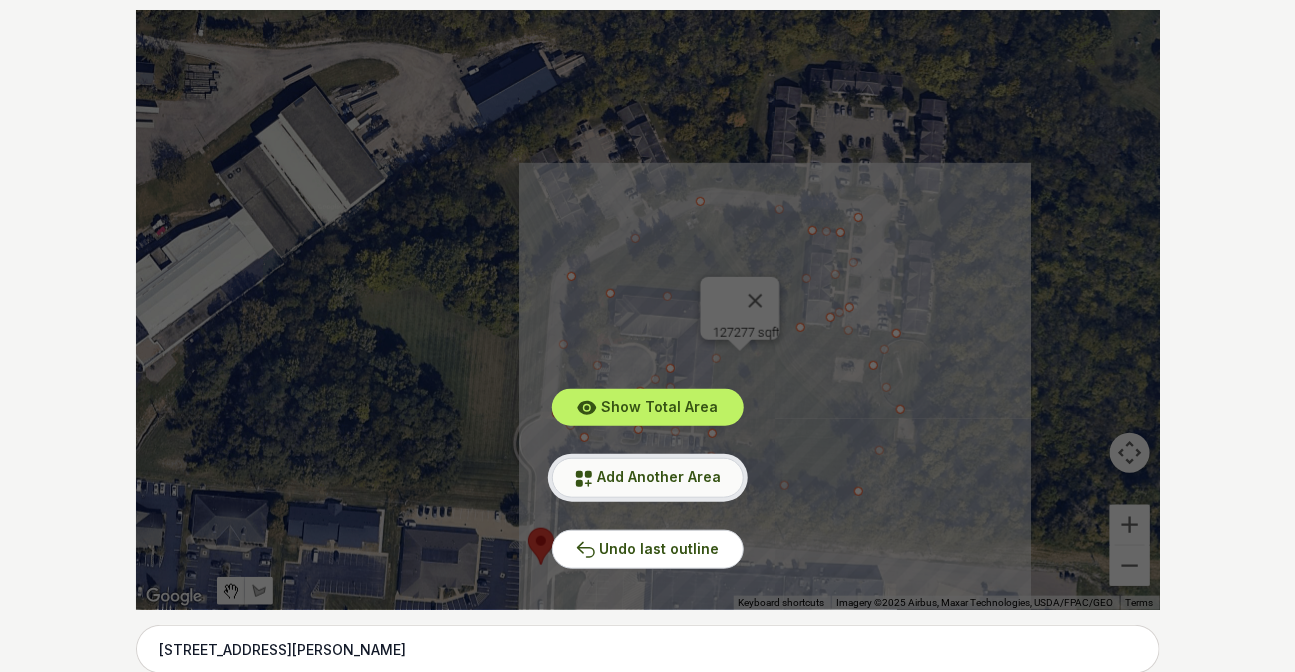 click on "Add Another Area" at bounding box center (648, 477) 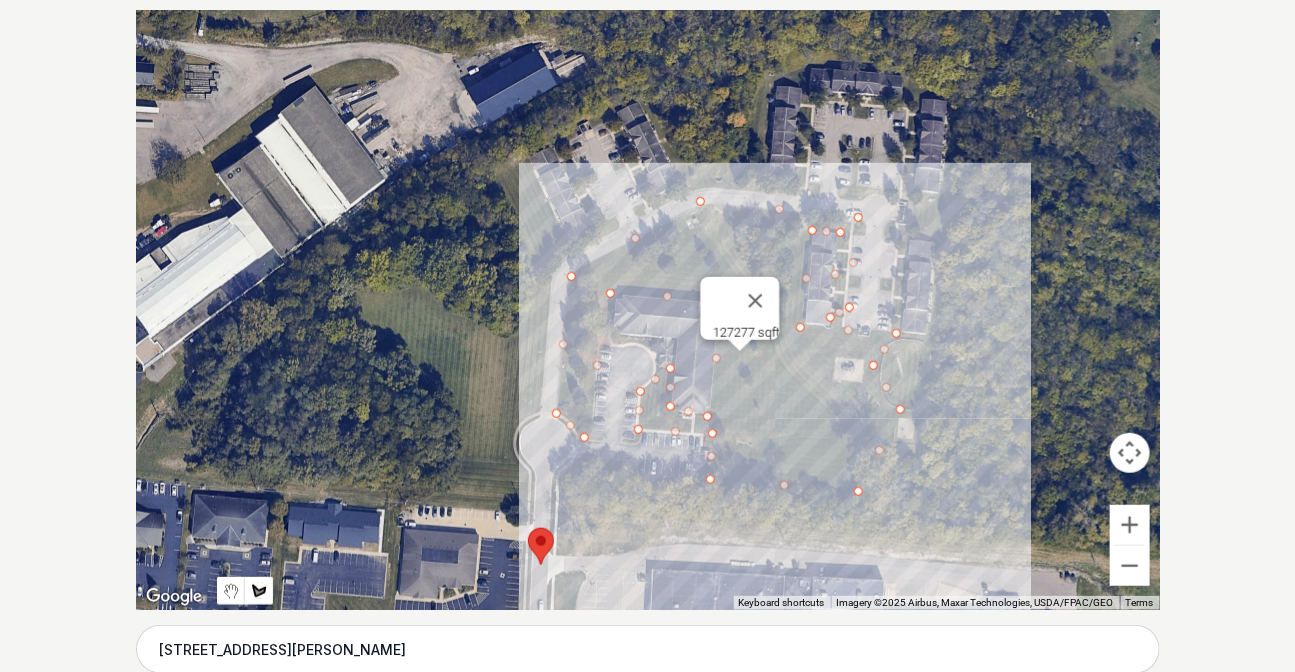 click at bounding box center [648, 310] 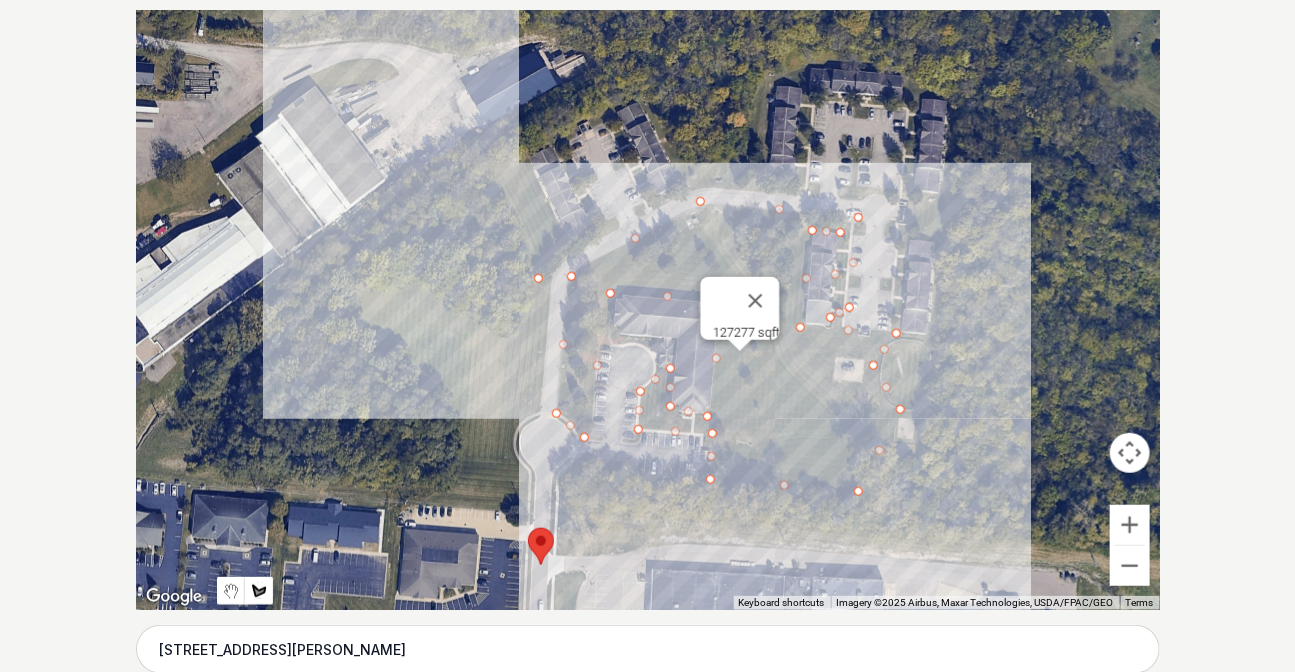 click at bounding box center (648, 310) 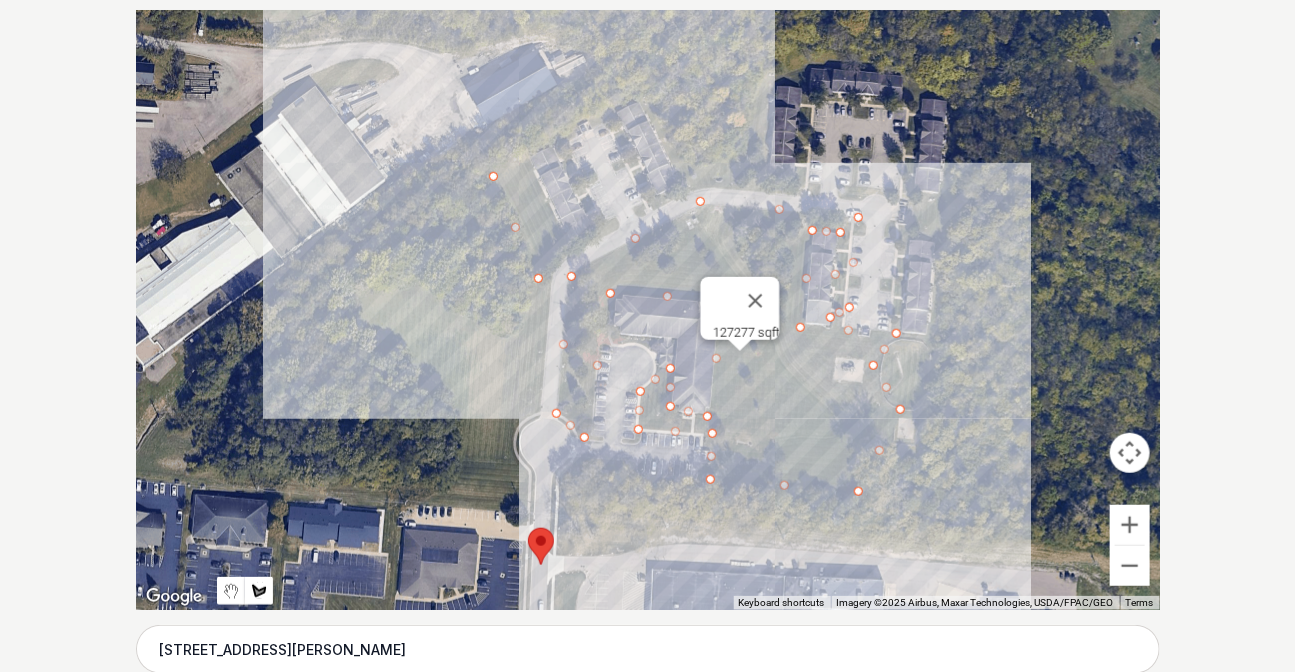 click at bounding box center (648, 310) 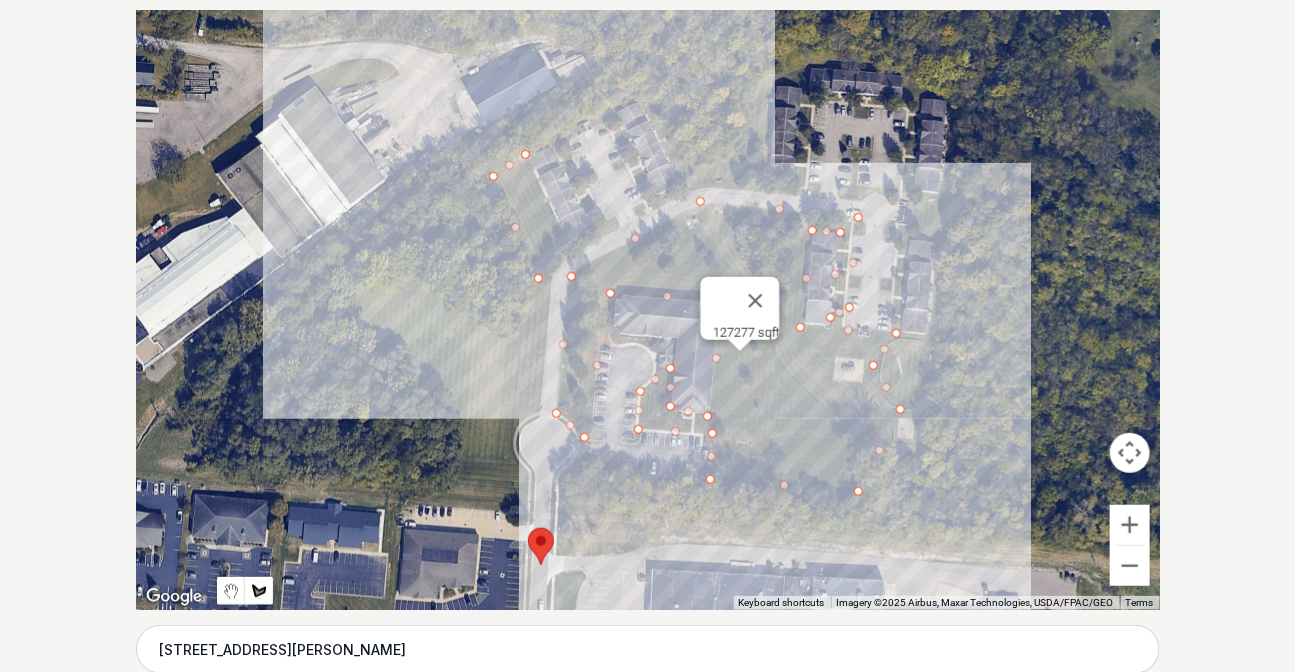 click at bounding box center (648, 310) 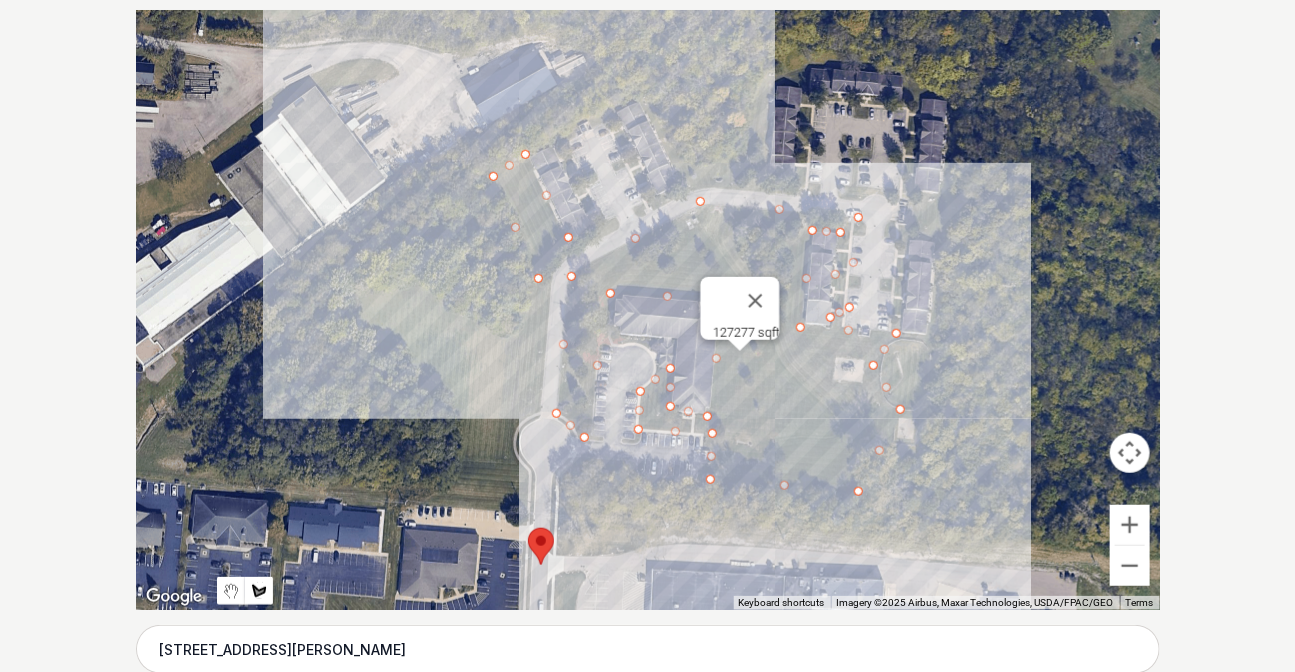 click at bounding box center (648, 310) 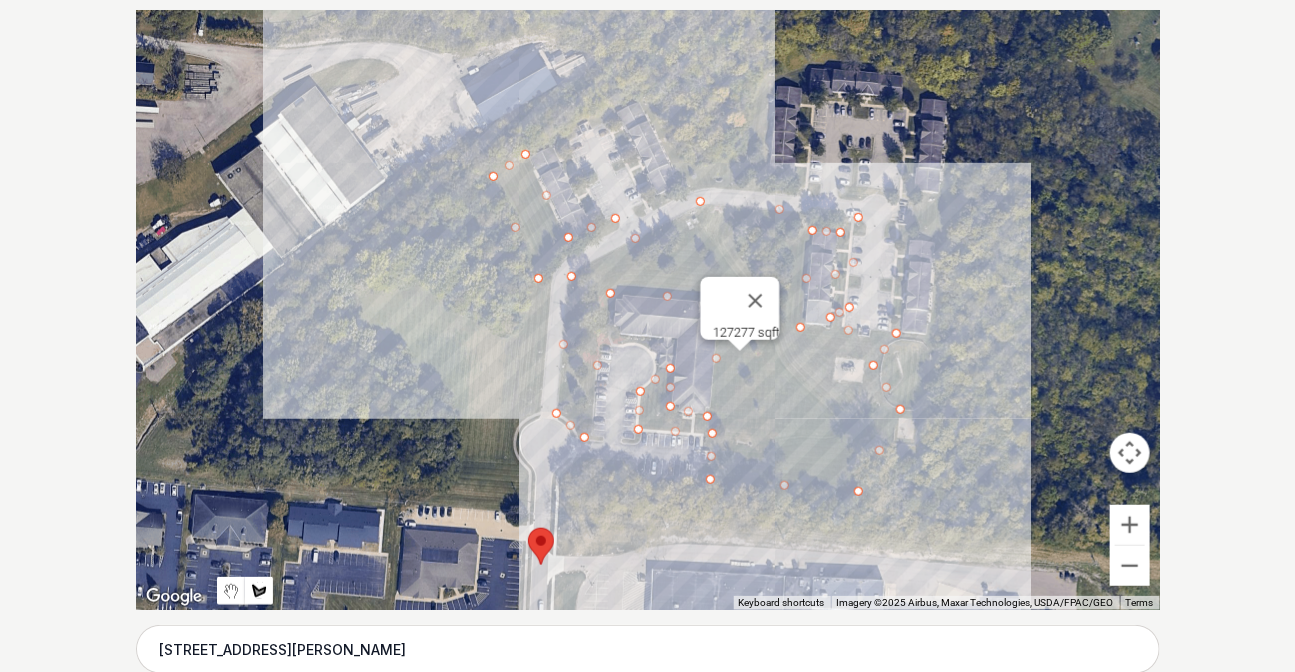 click at bounding box center (648, 310) 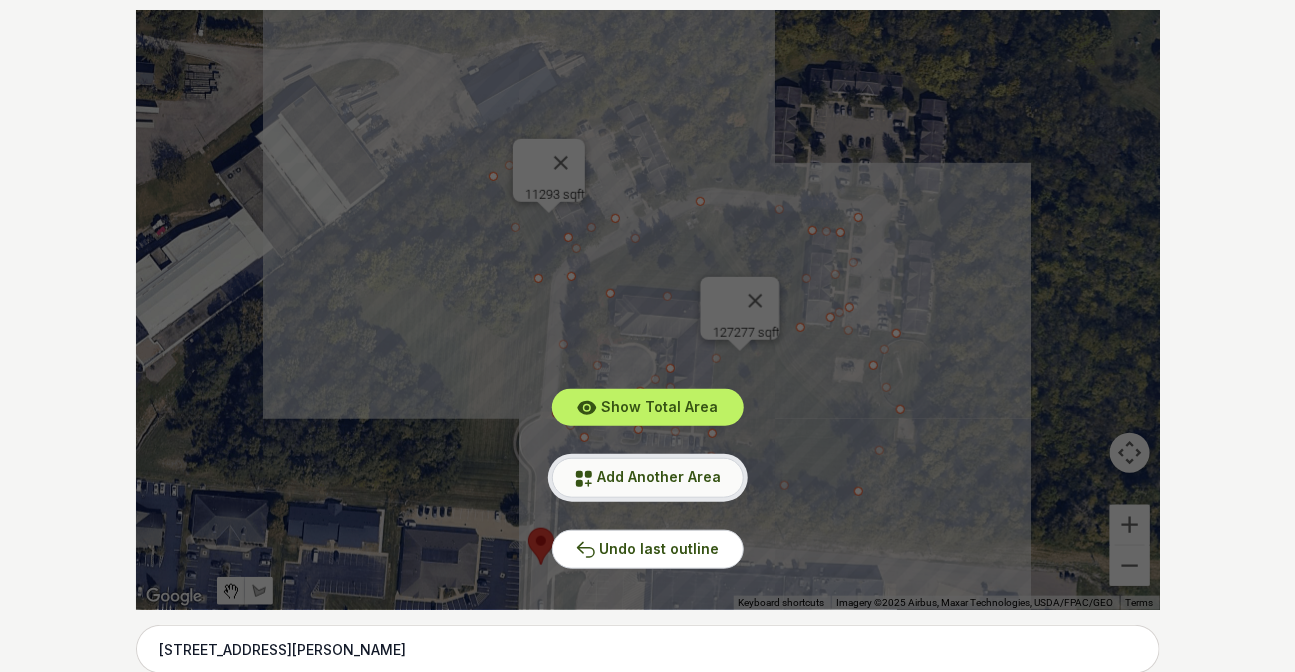 click on "Add Another Area" at bounding box center [660, 476] 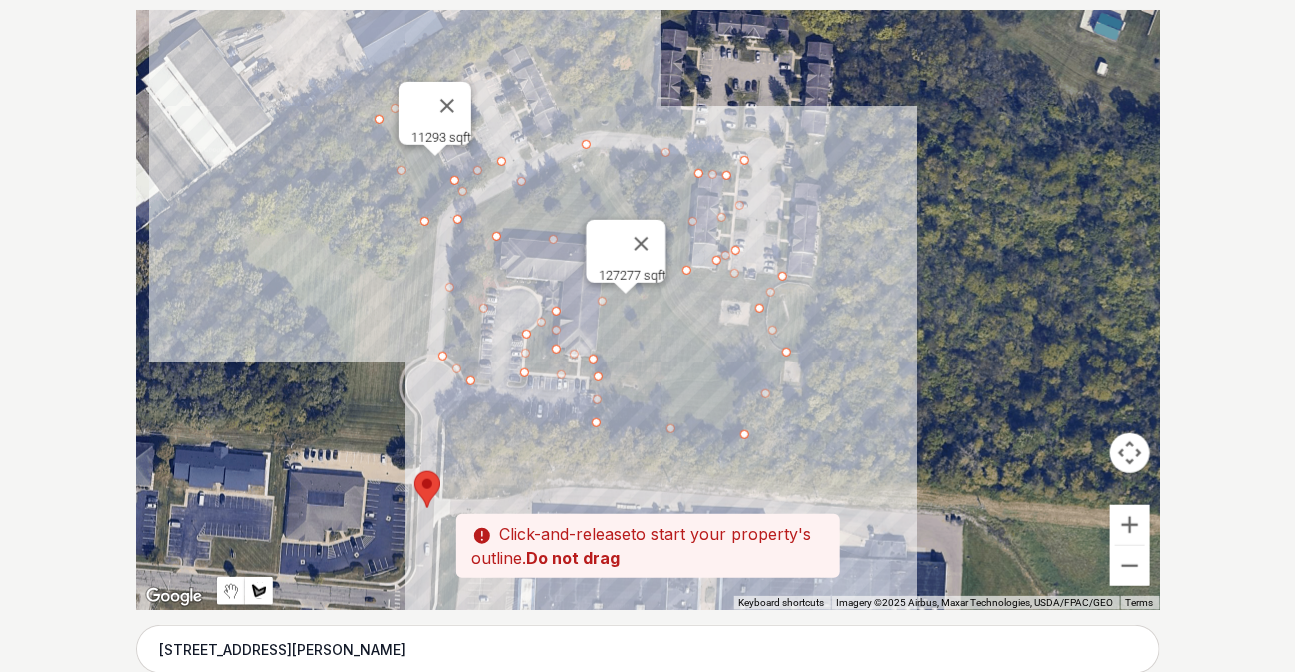 drag, startPoint x: 567, startPoint y: 495, endPoint x: 380, endPoint y: 538, distance: 191.88017 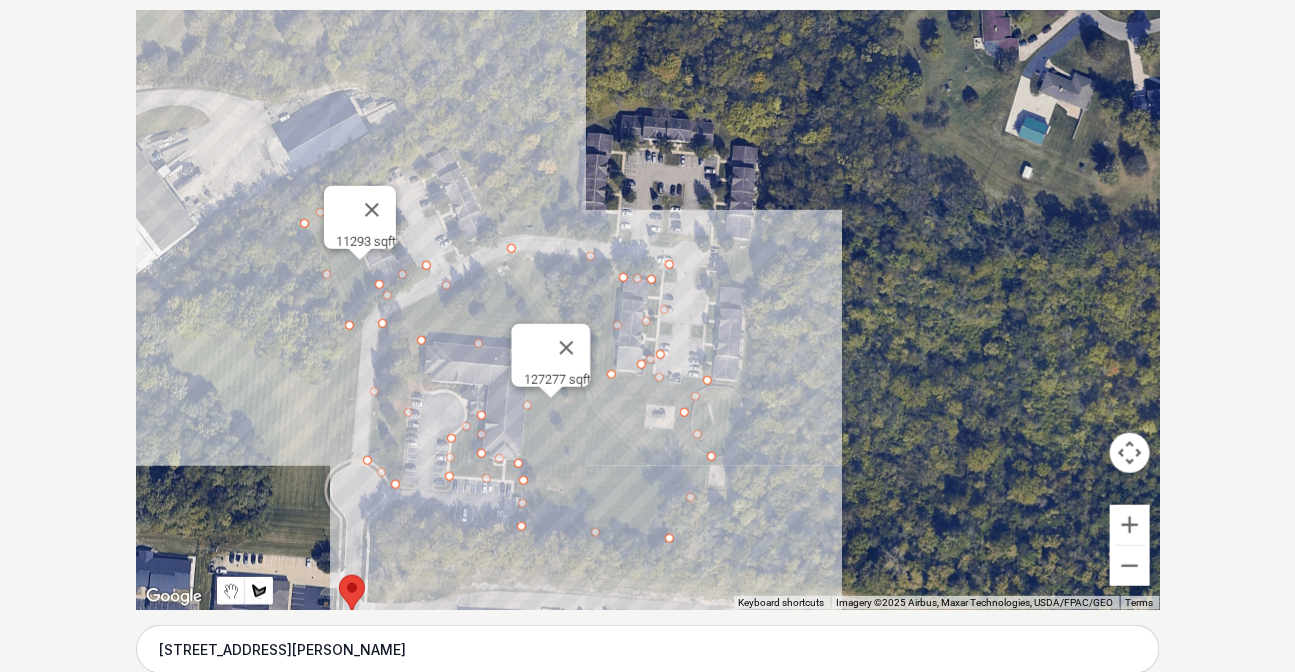 click at bounding box center [648, 310] 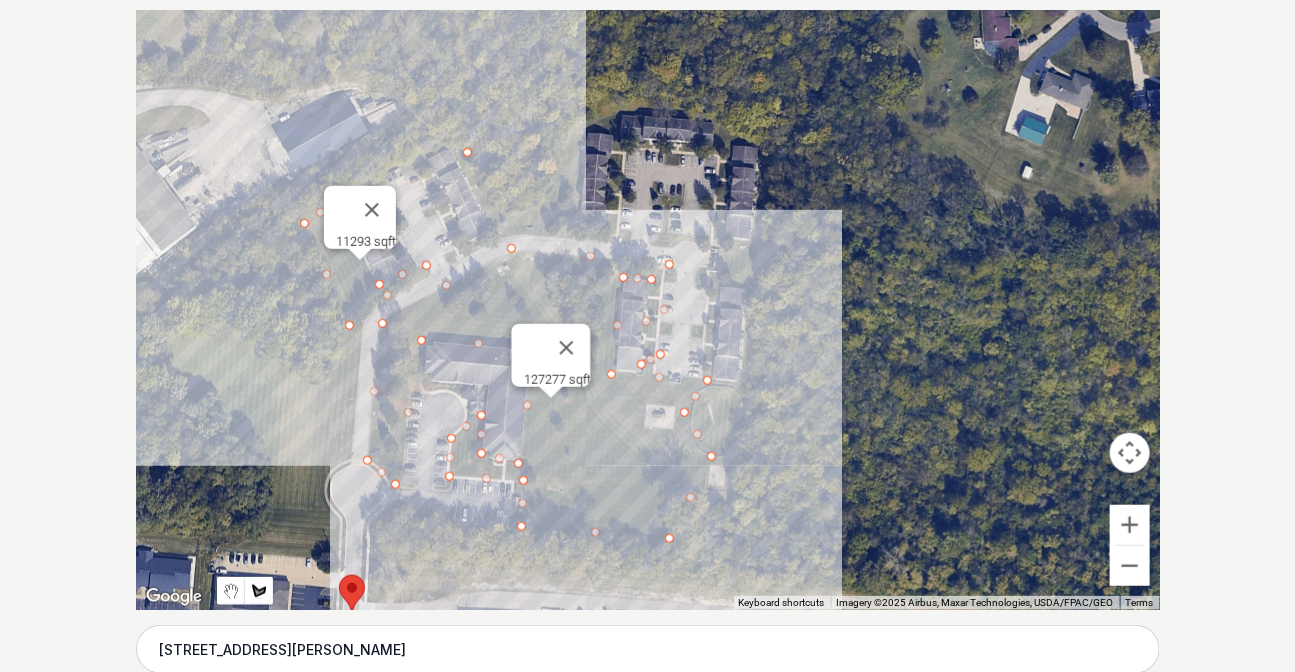 click at bounding box center (648, 310) 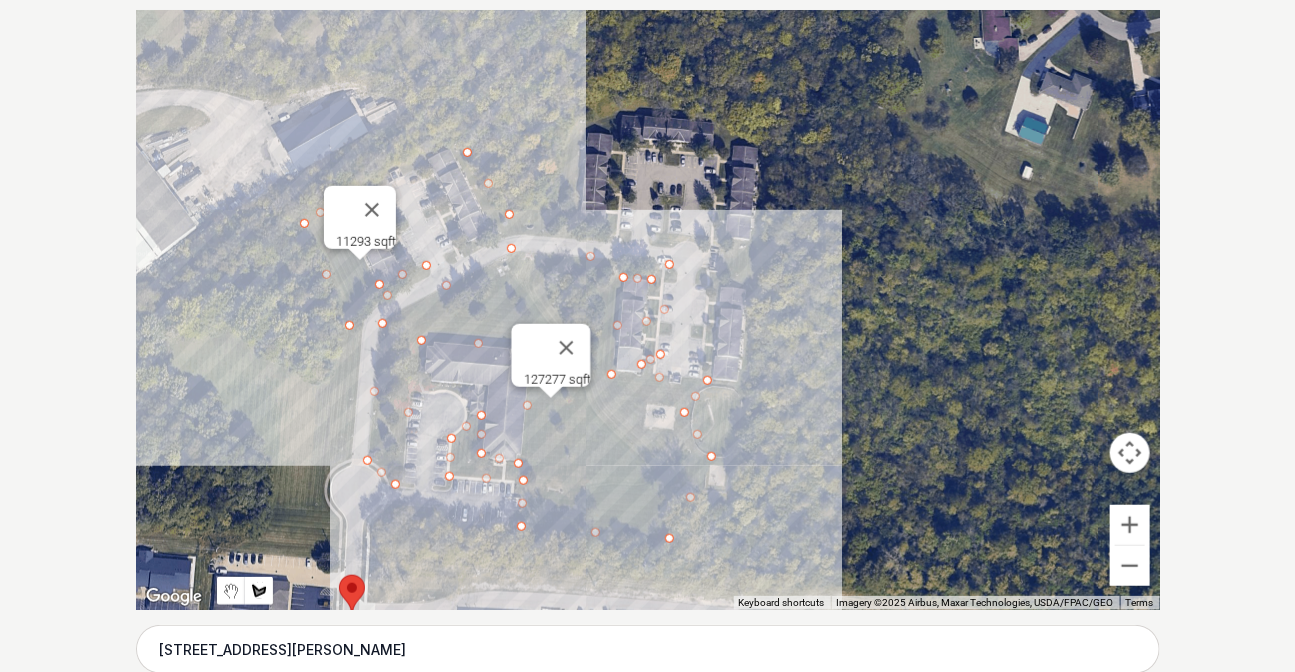 click at bounding box center (648, 310) 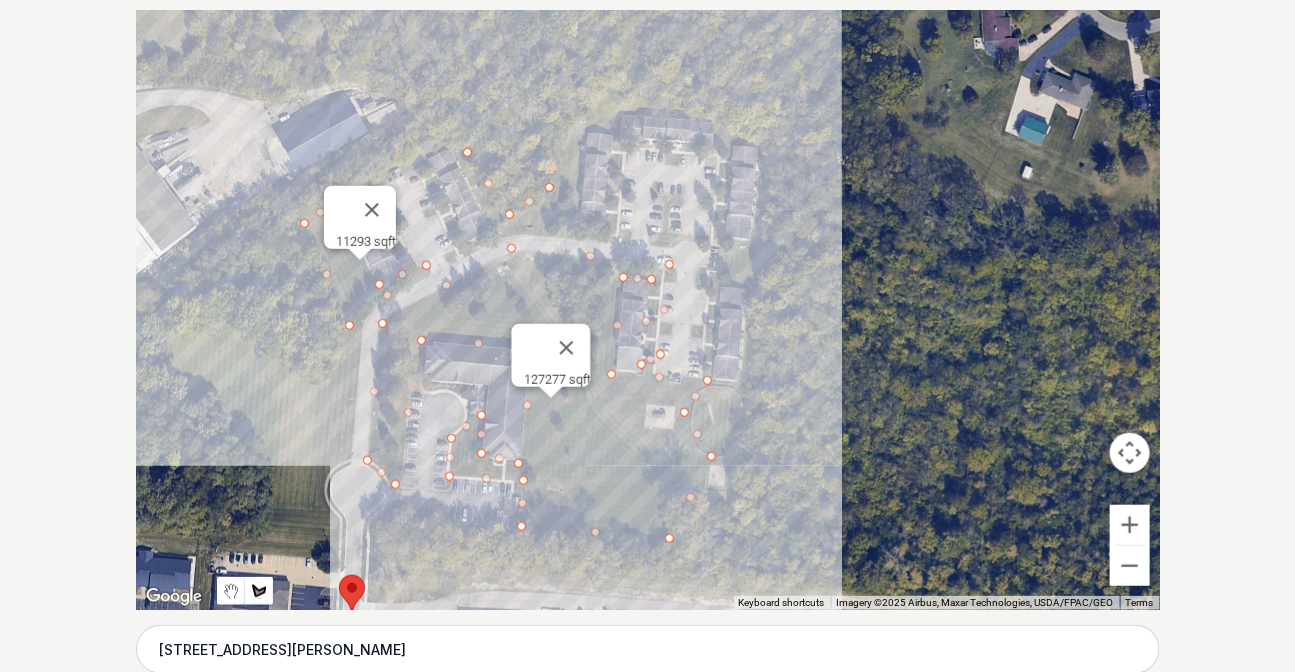 click at bounding box center (648, 310) 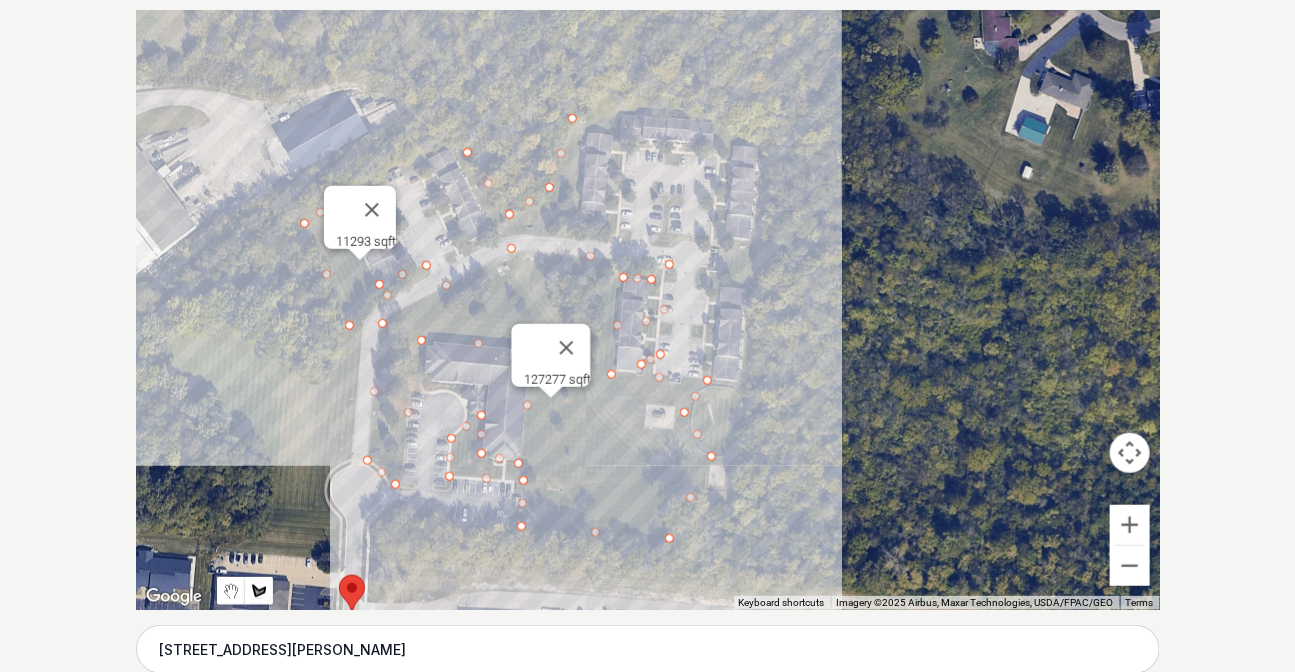 click at bounding box center (648, 310) 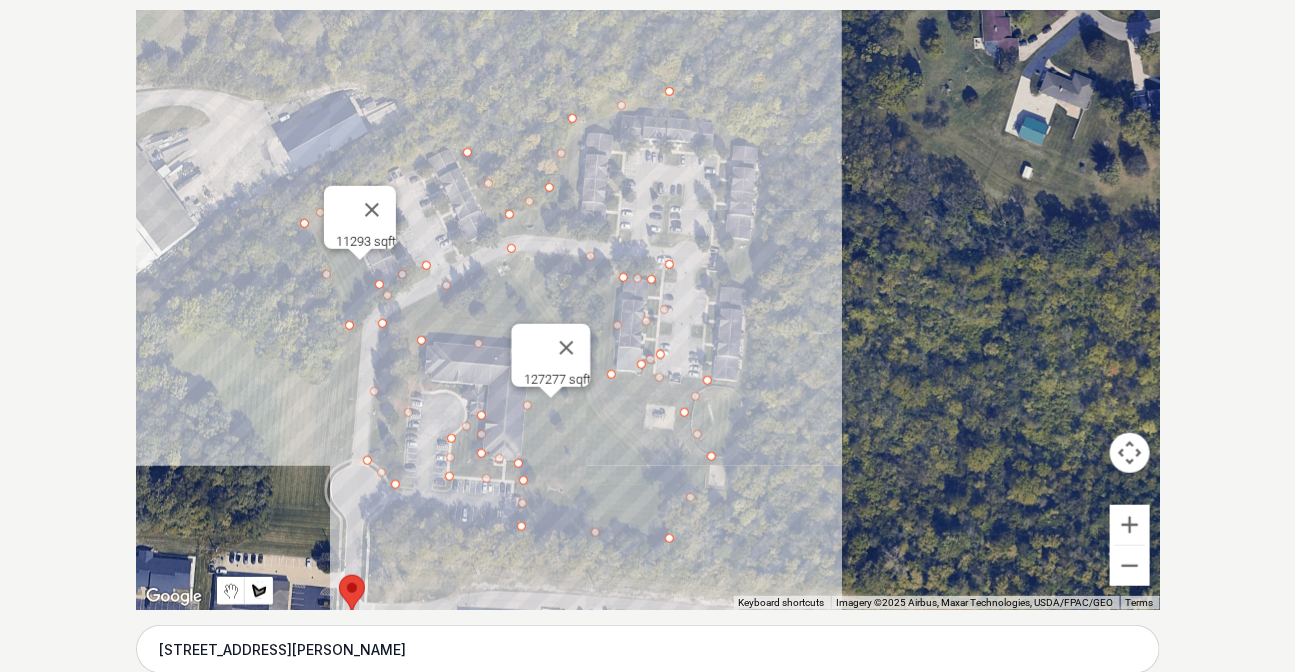 click at bounding box center (648, 310) 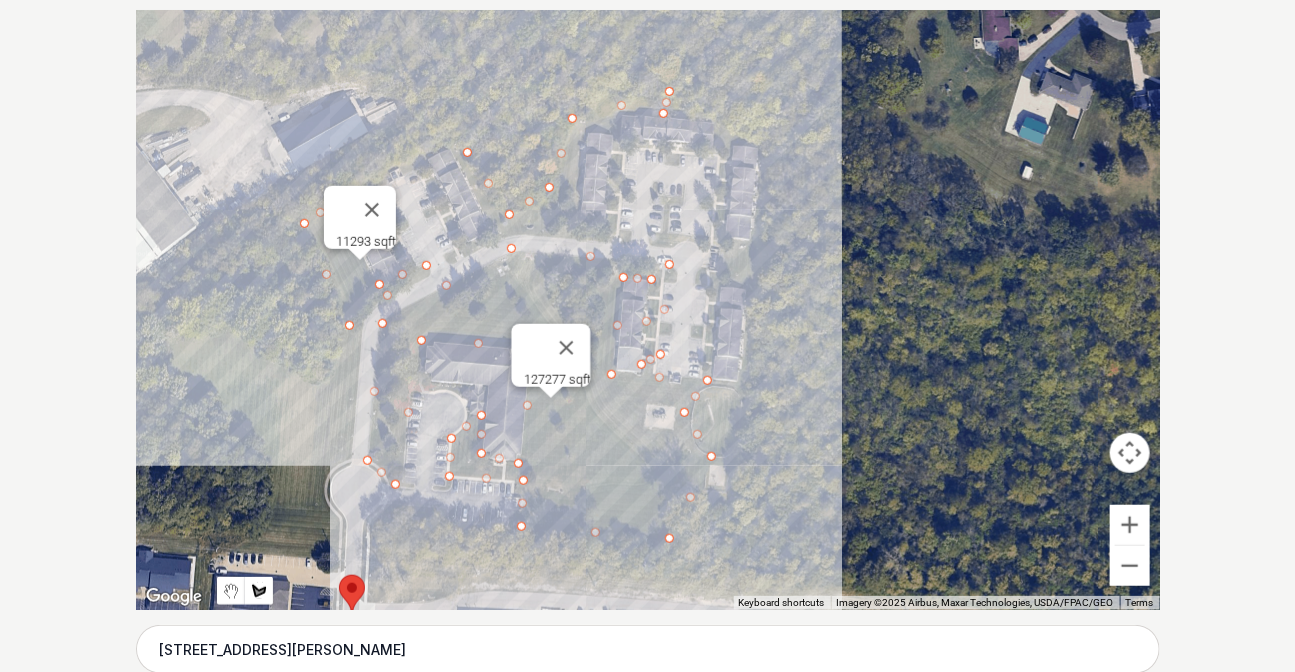 click at bounding box center [648, 310] 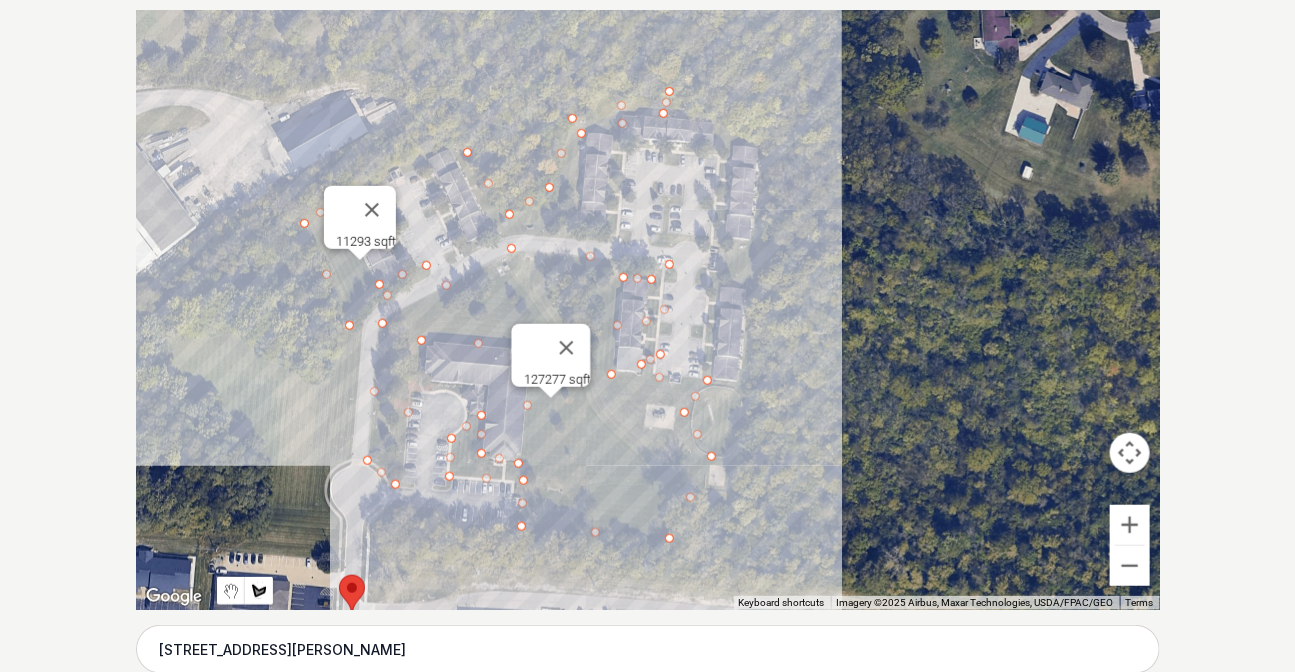 click at bounding box center [648, 310] 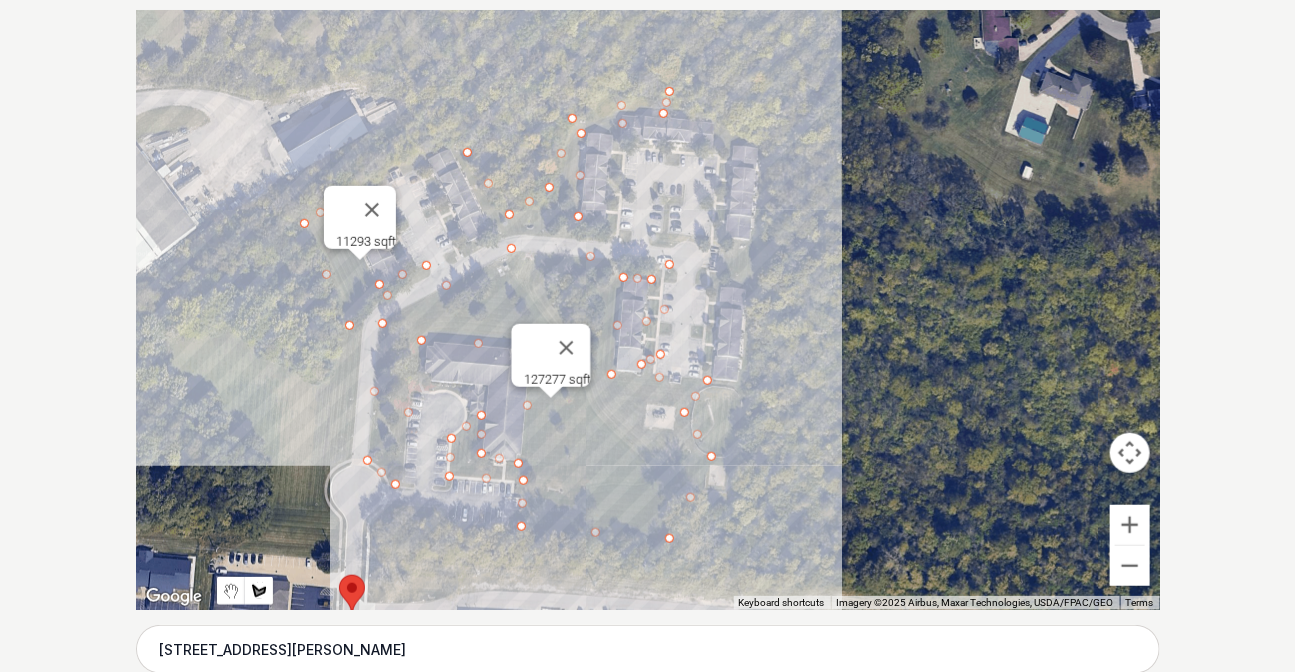 click at bounding box center [648, 310] 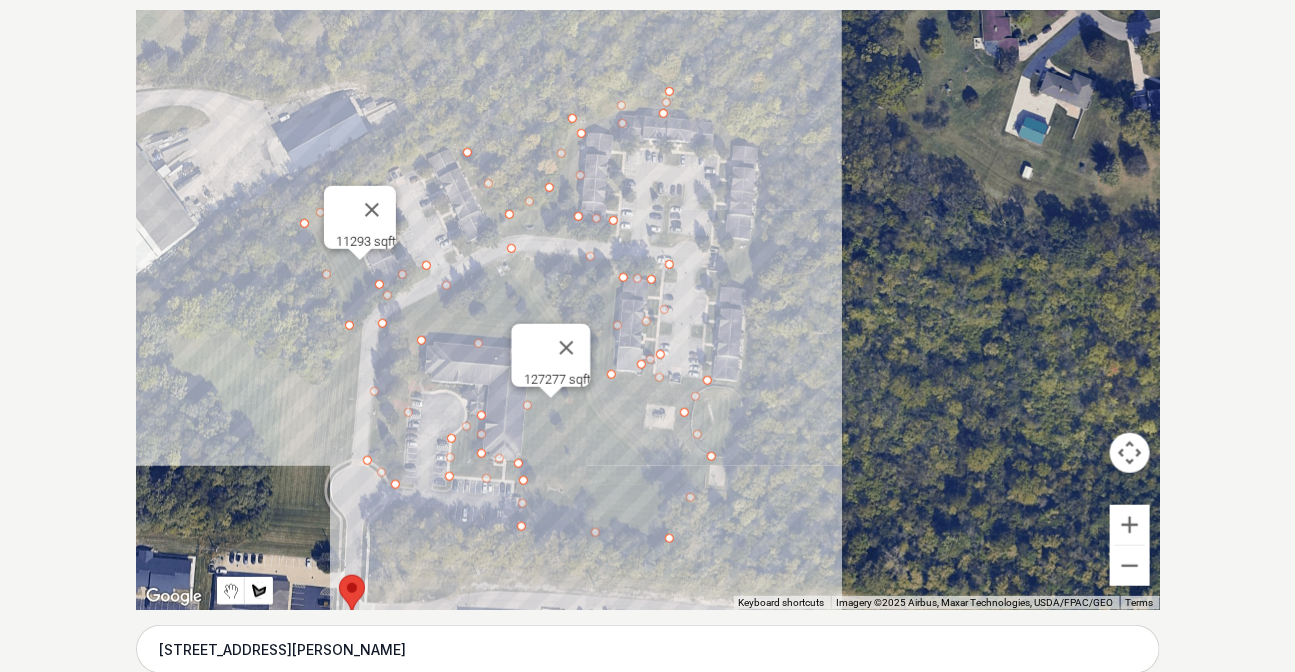 click at bounding box center [648, 310] 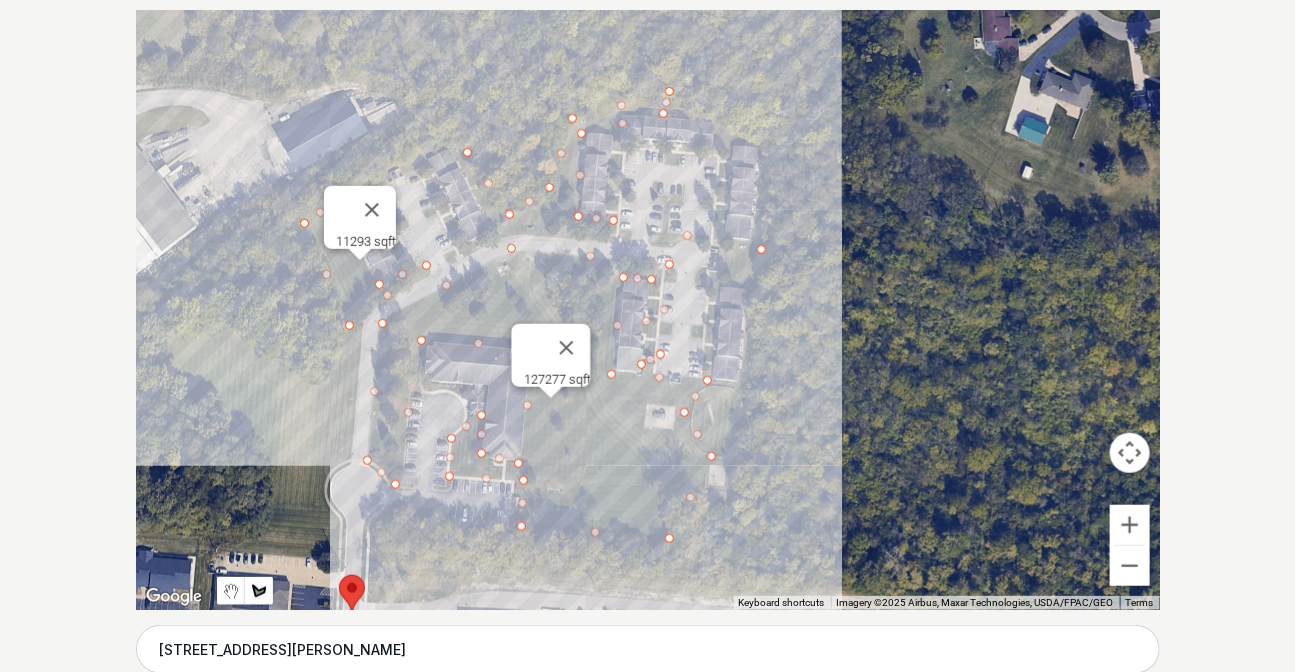 click at bounding box center (648, 310) 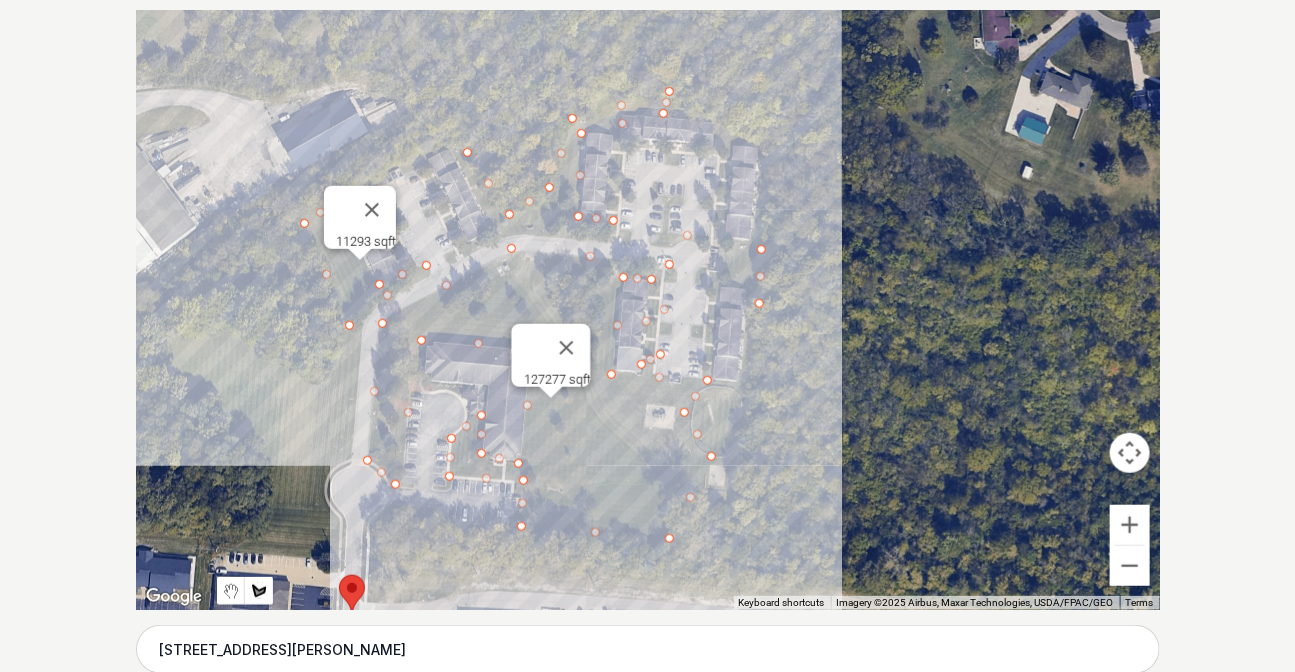 click at bounding box center (648, 310) 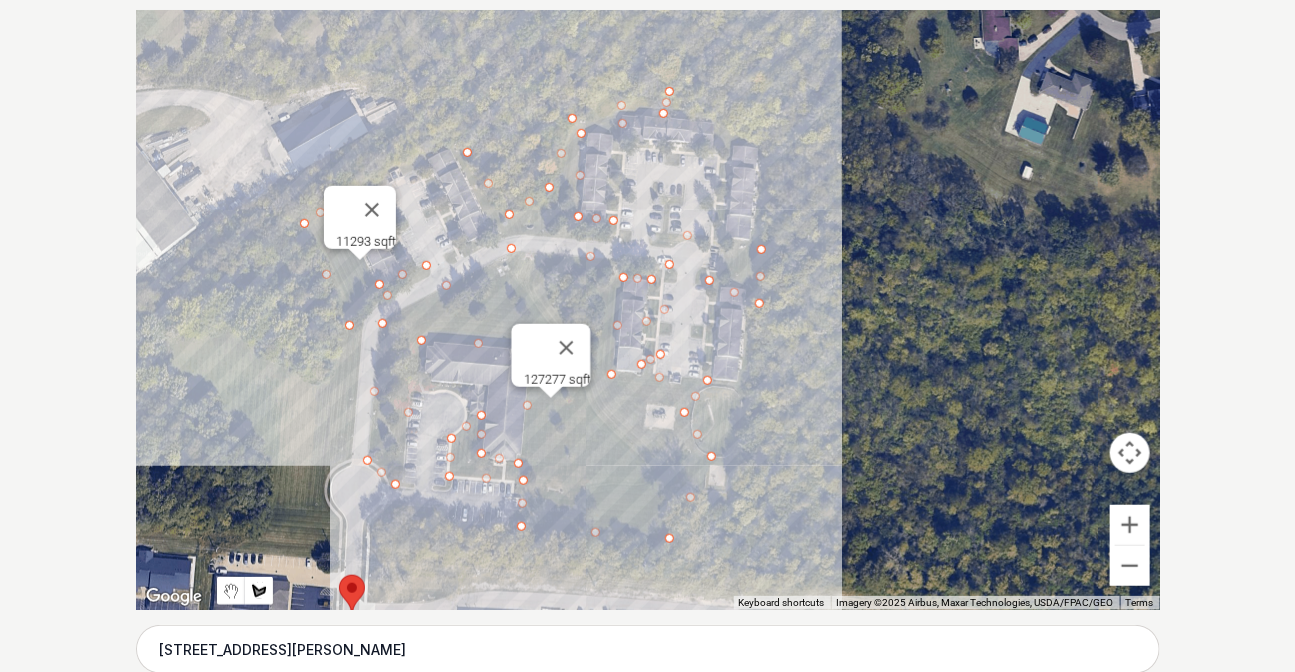 click at bounding box center (648, 310) 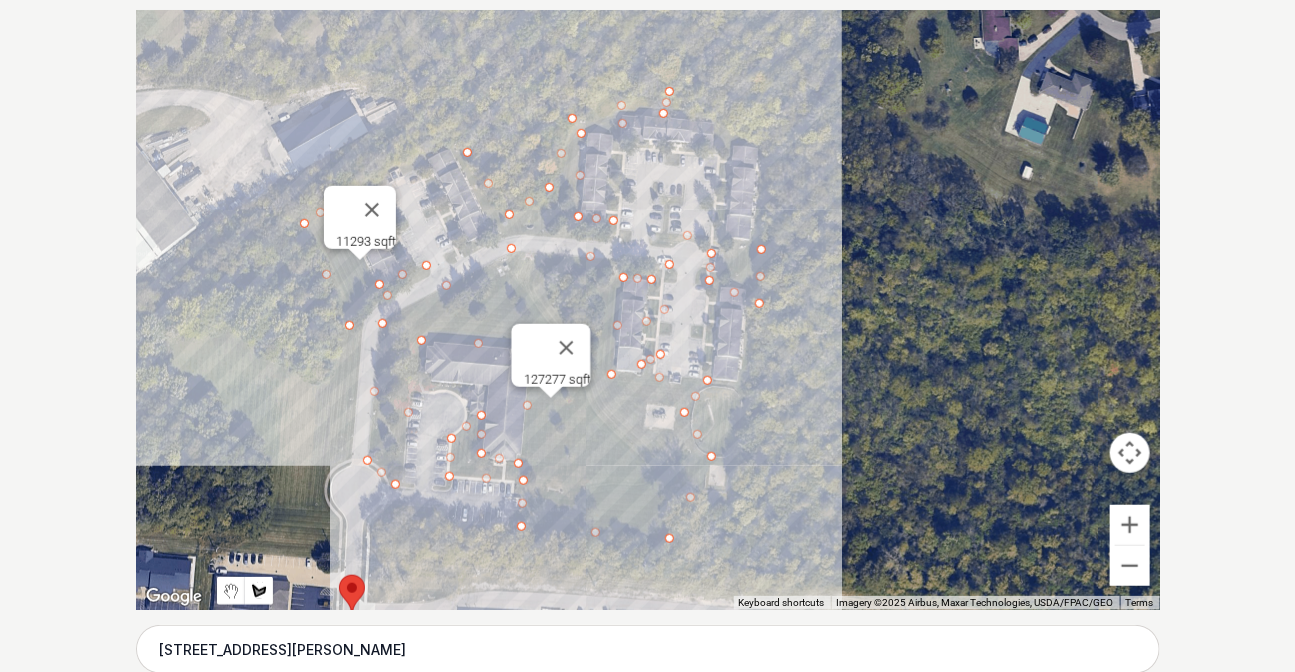click at bounding box center [648, 310] 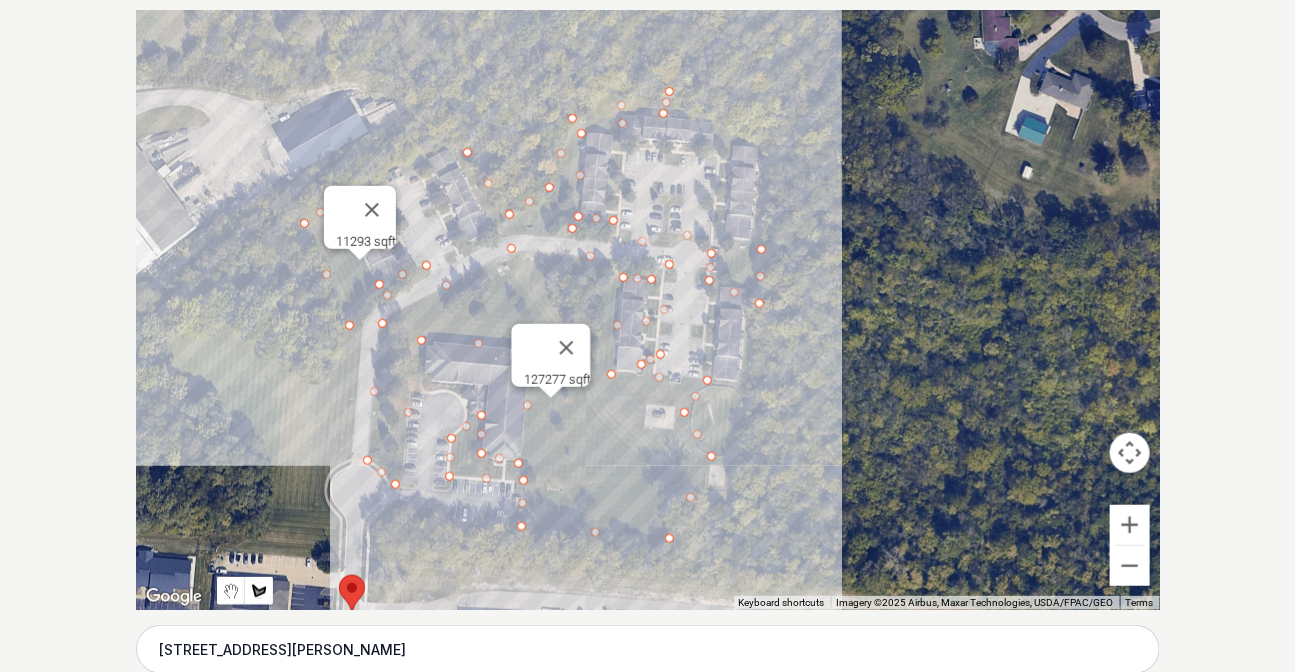 click at bounding box center [648, 310] 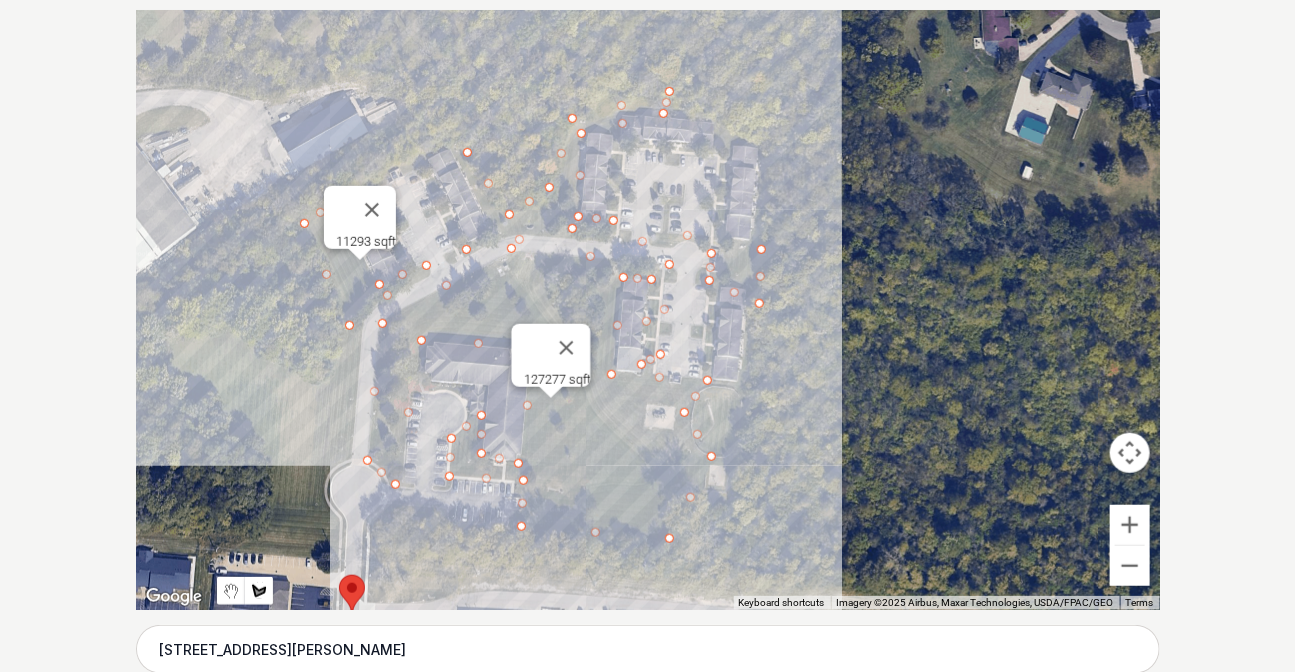 click at bounding box center (648, 310) 